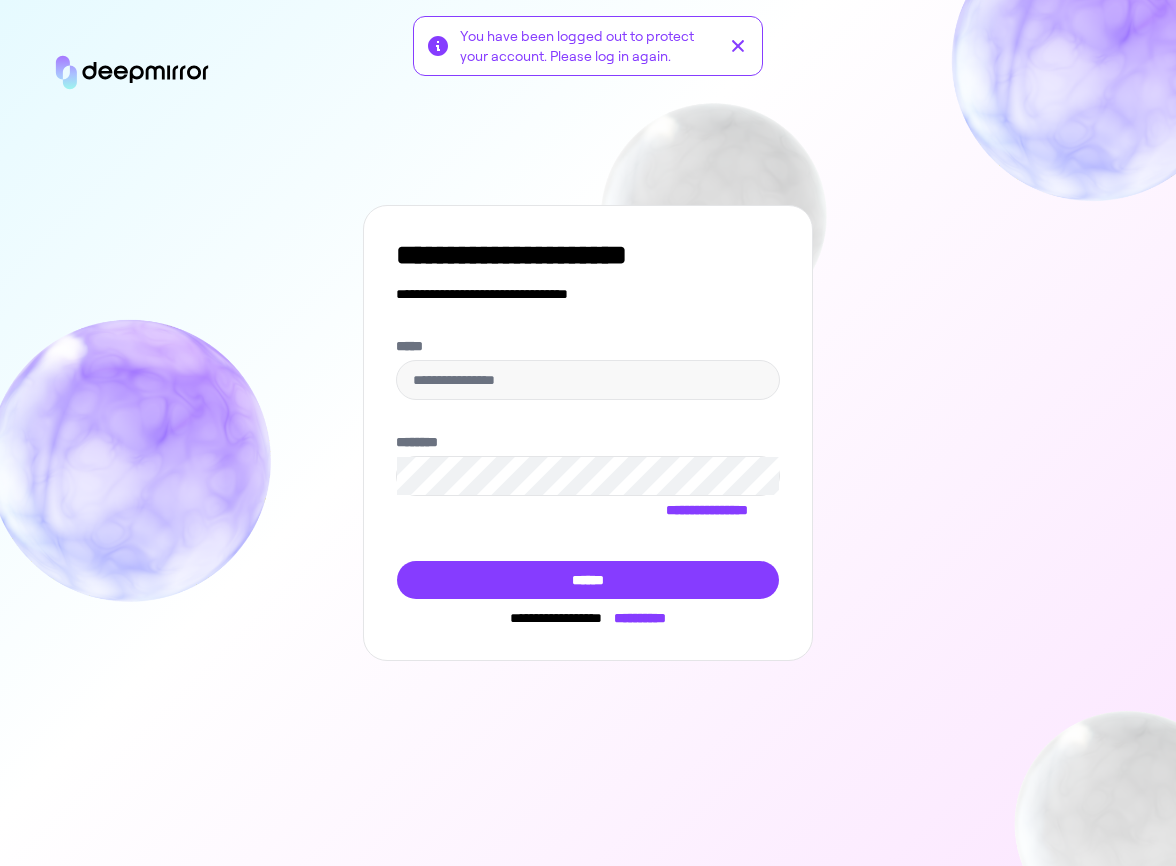 scroll, scrollTop: 0, scrollLeft: 0, axis: both 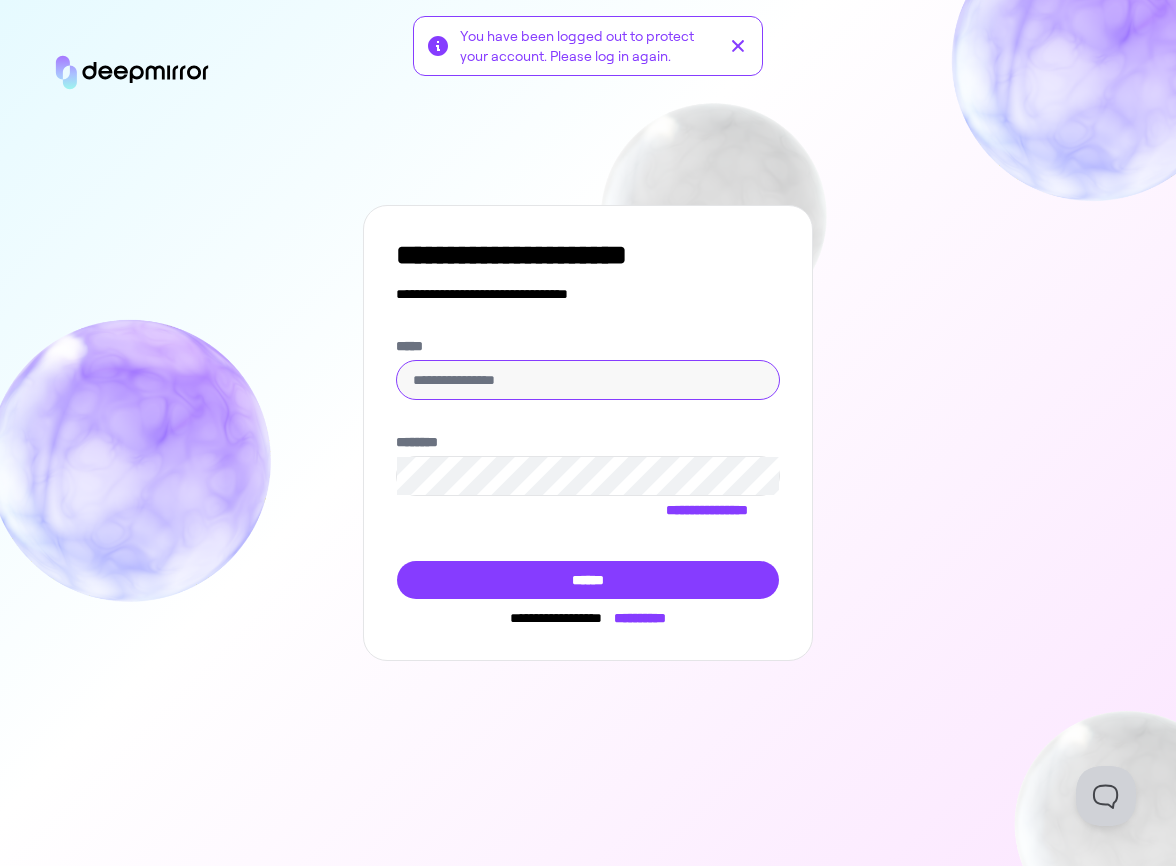click 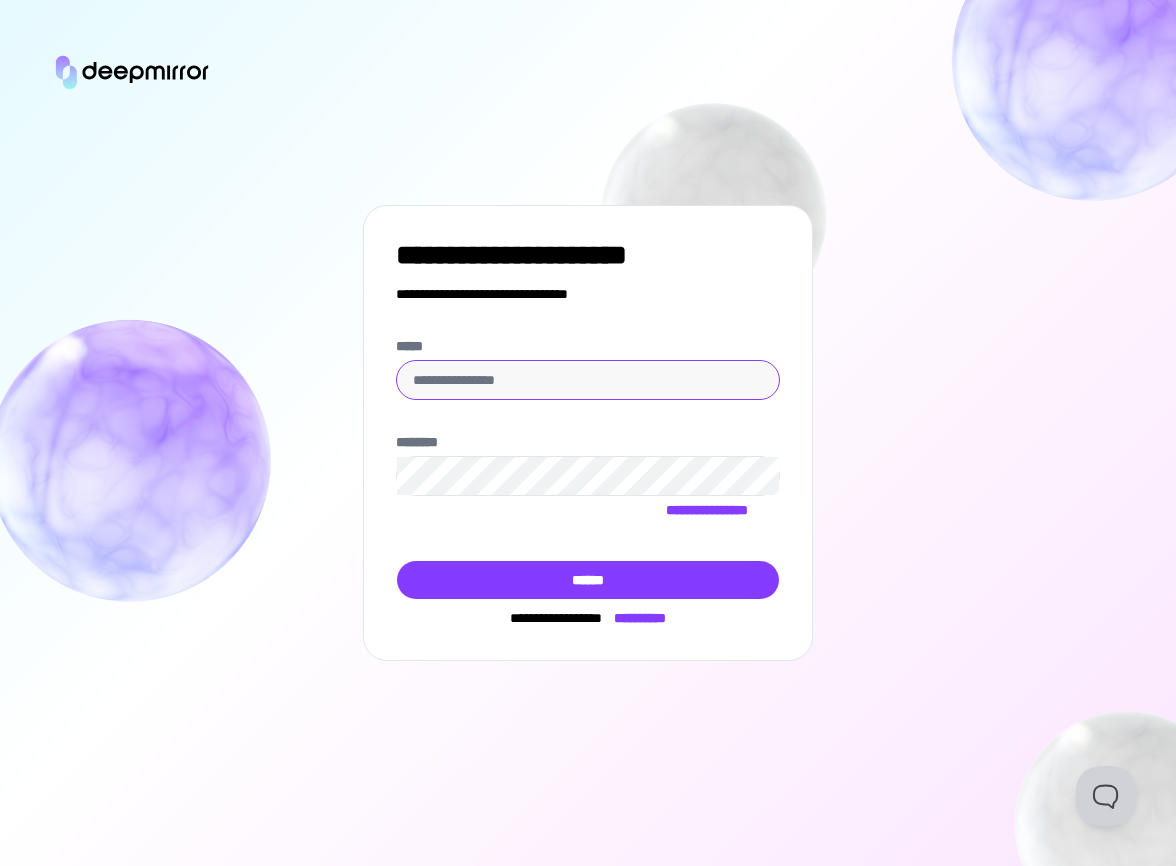 click on "*****" at bounding box center [588, 380] 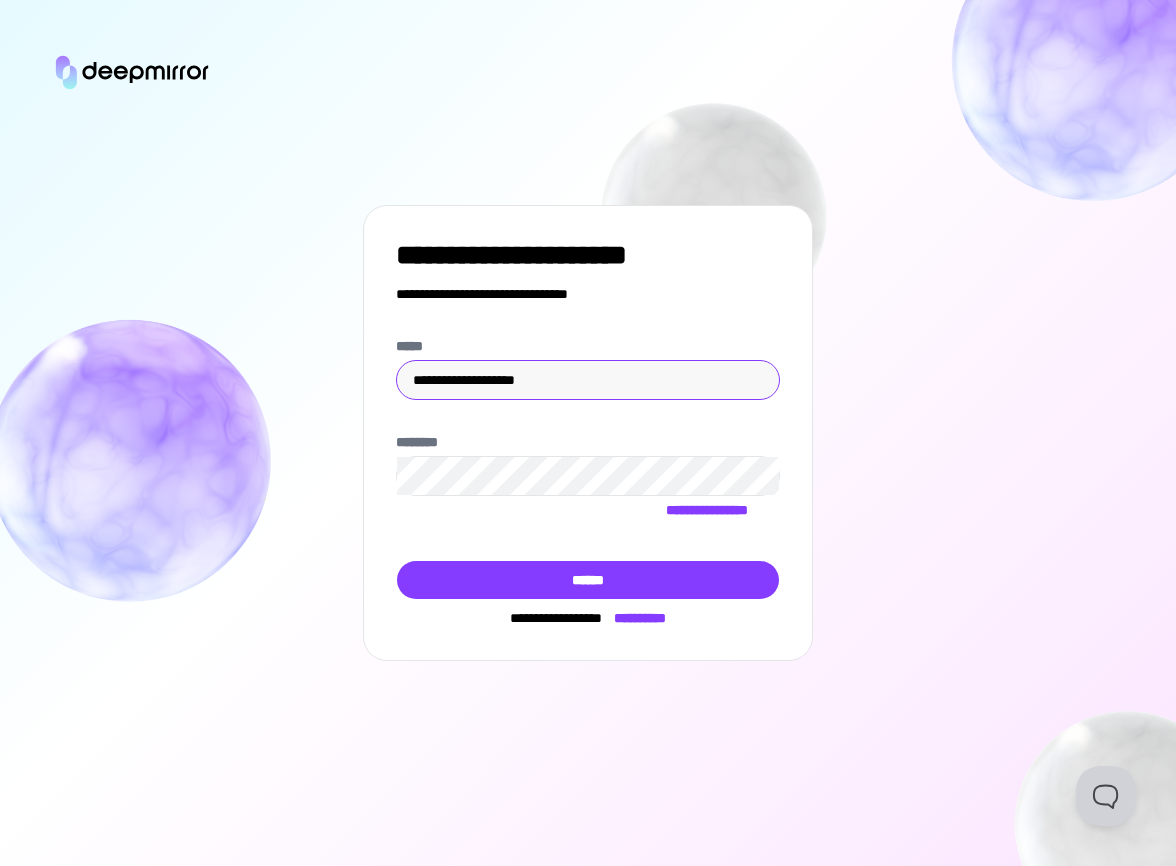 click on "******" at bounding box center [588, 580] 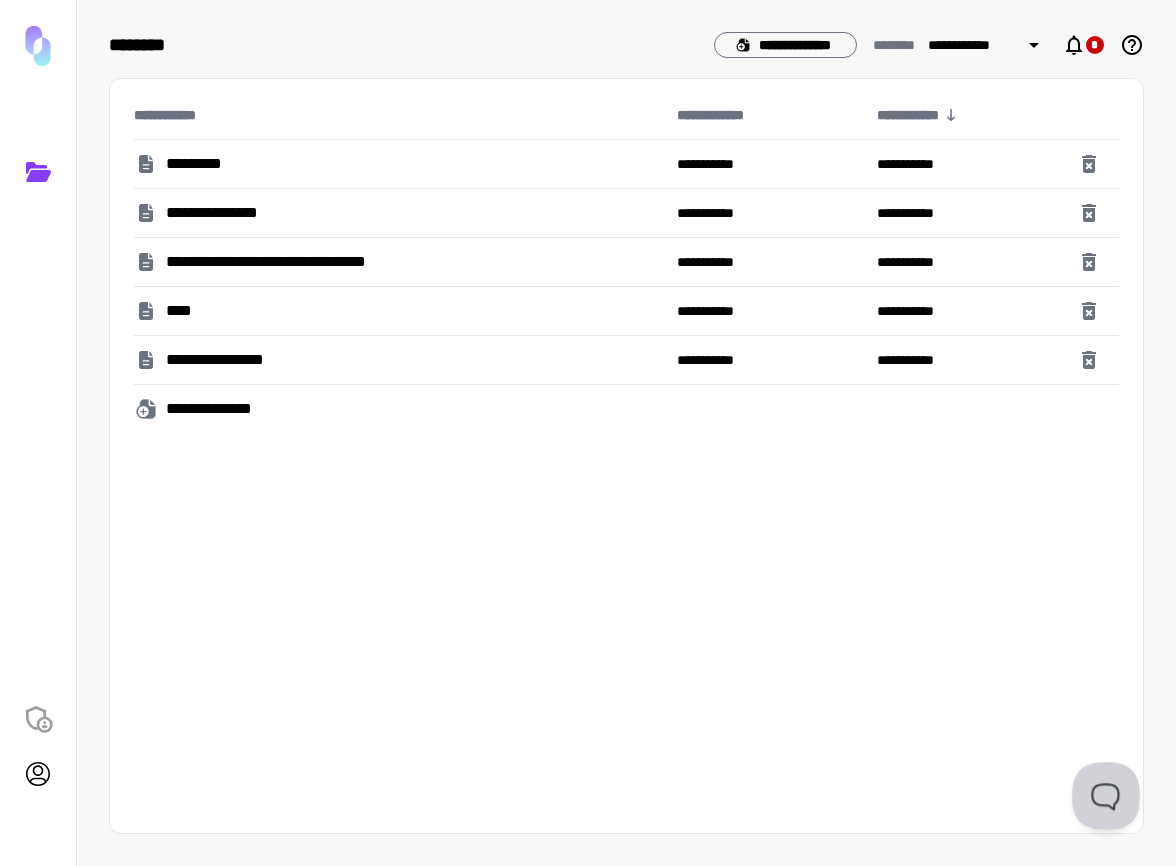 click at bounding box center (1102, 792) 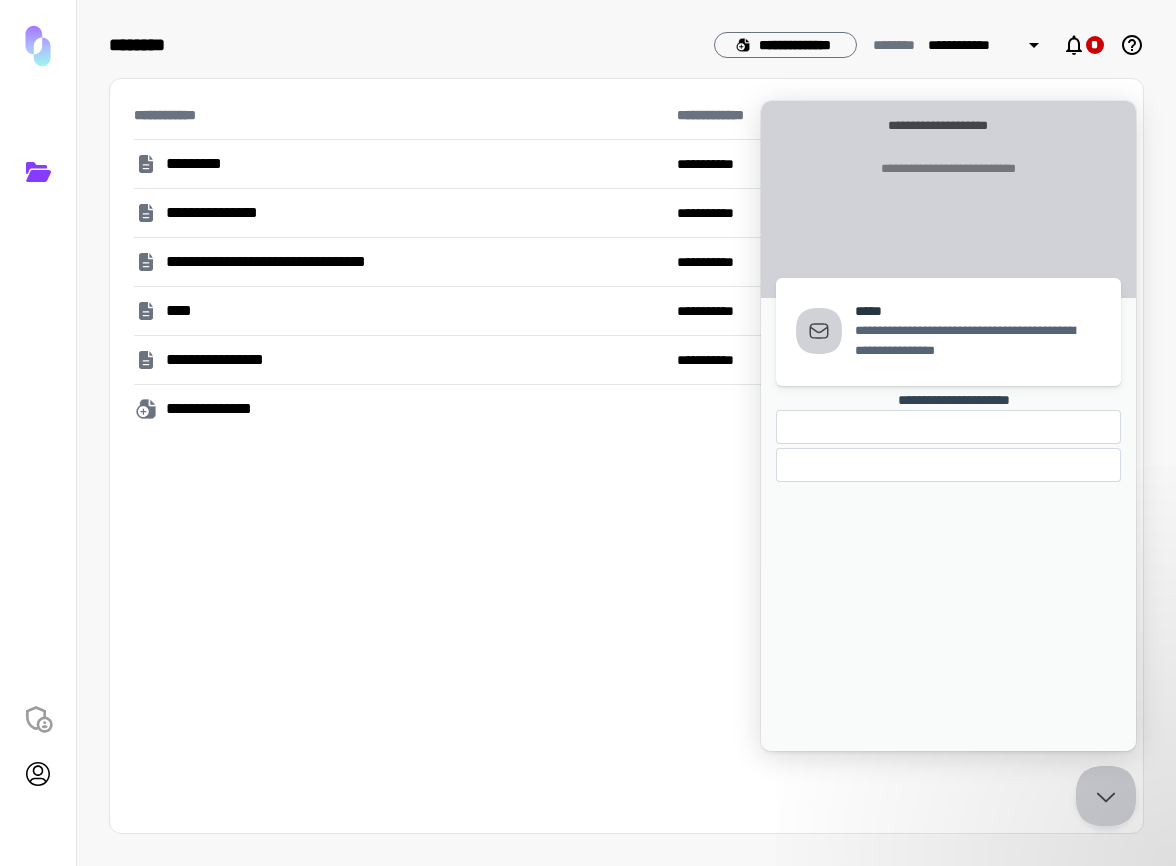 scroll, scrollTop: 0, scrollLeft: 0, axis: both 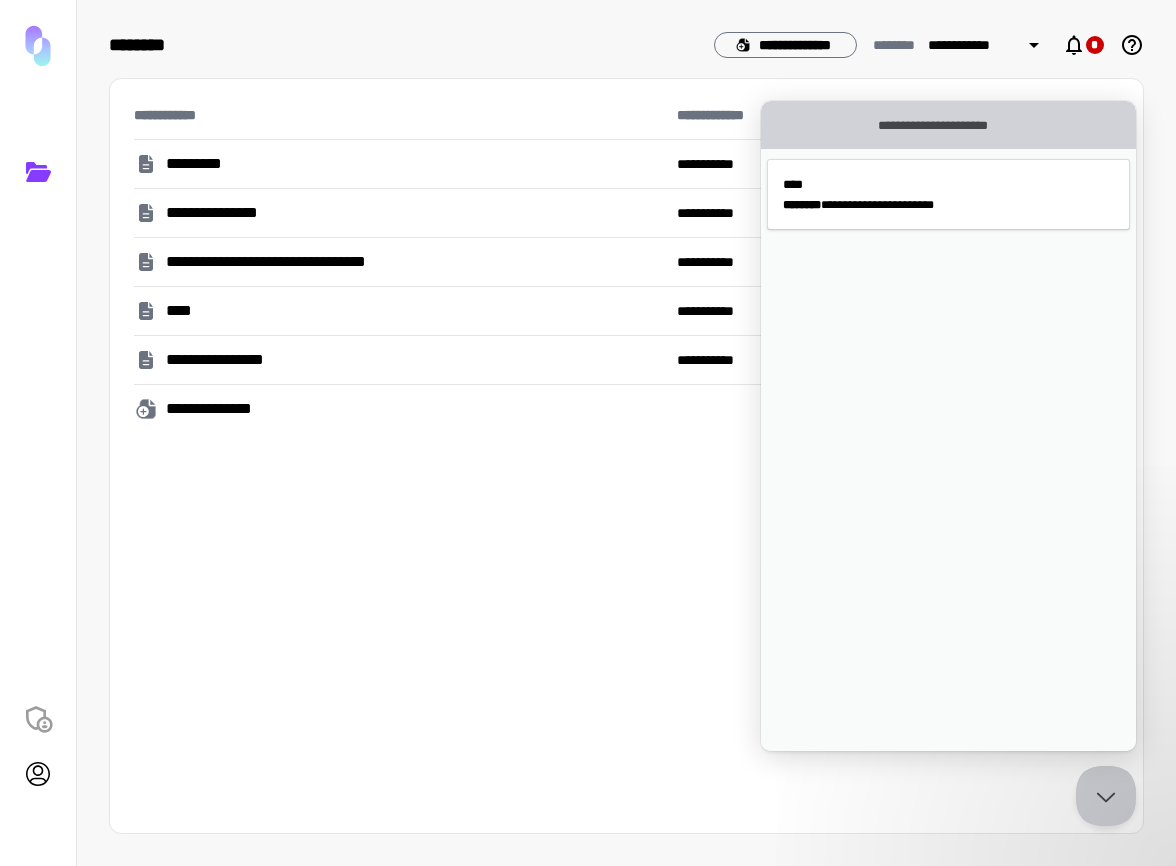 click on "*******" at bounding box center [878, 124] 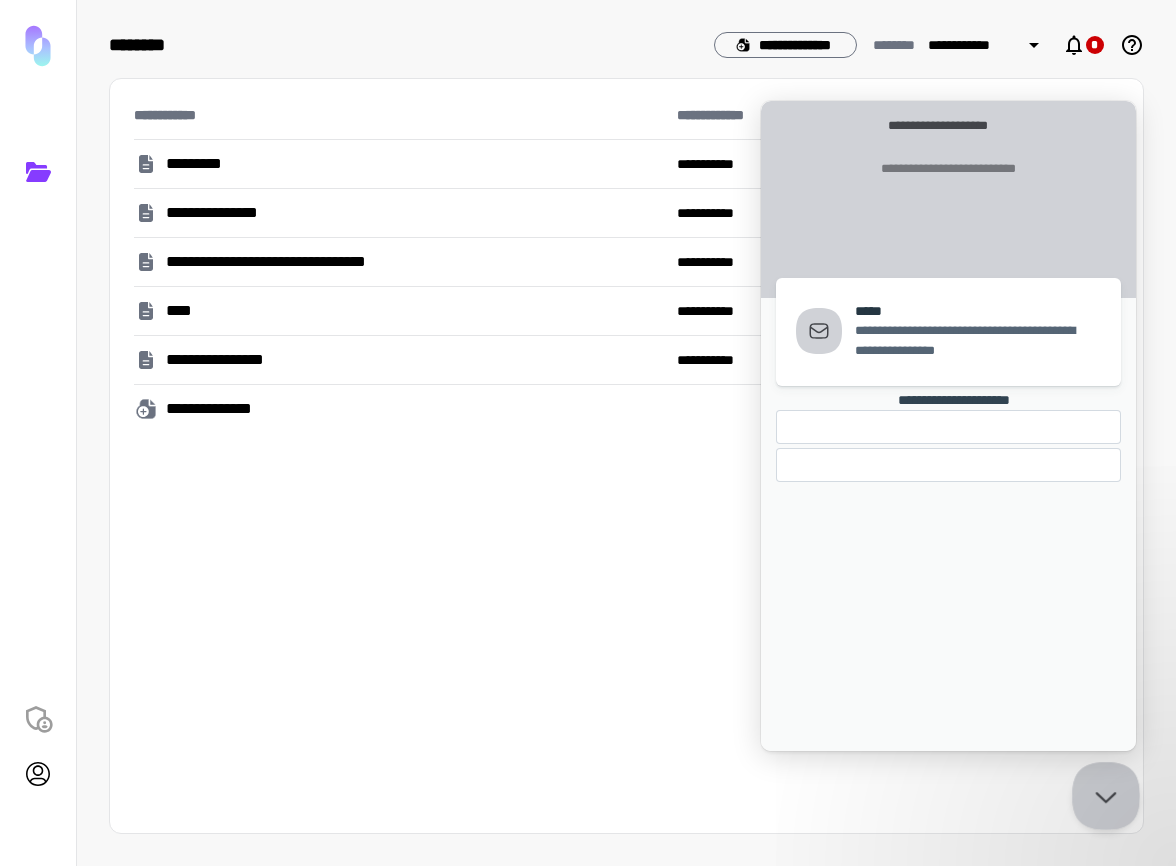 click at bounding box center (1102, 792) 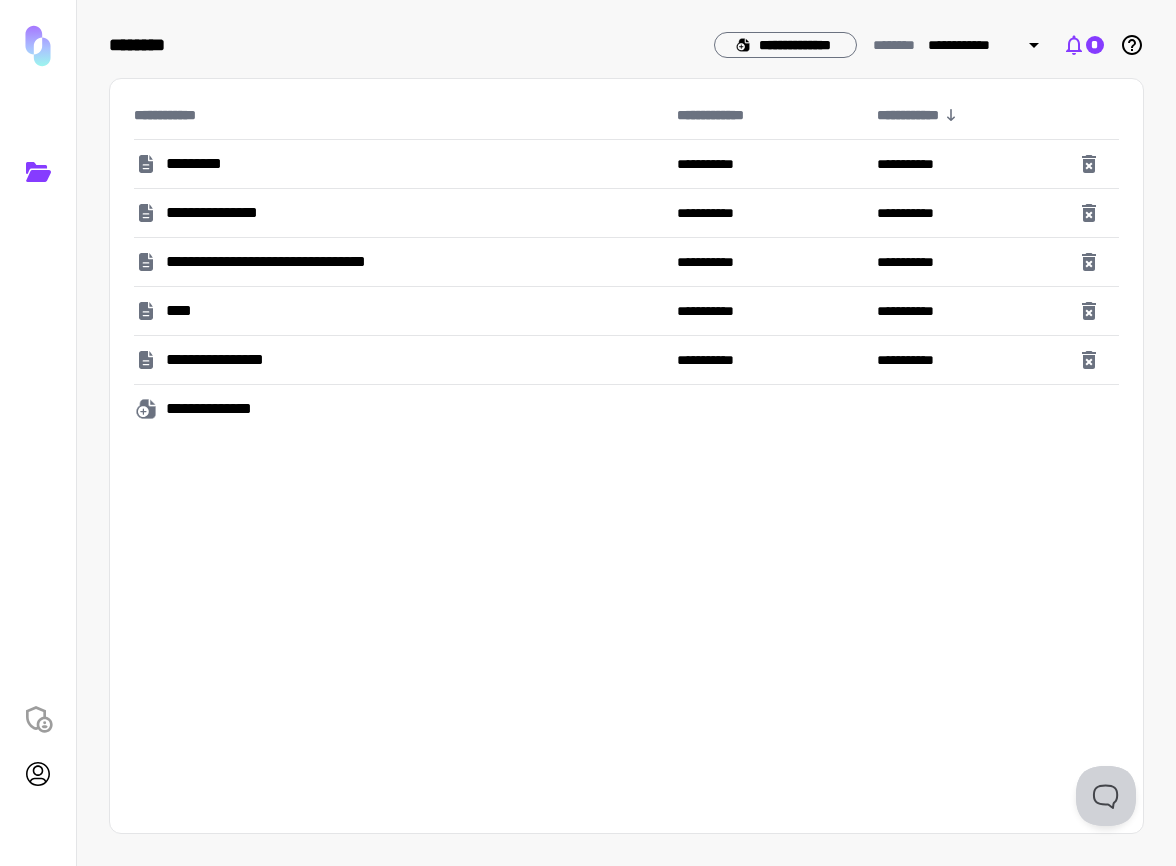 click 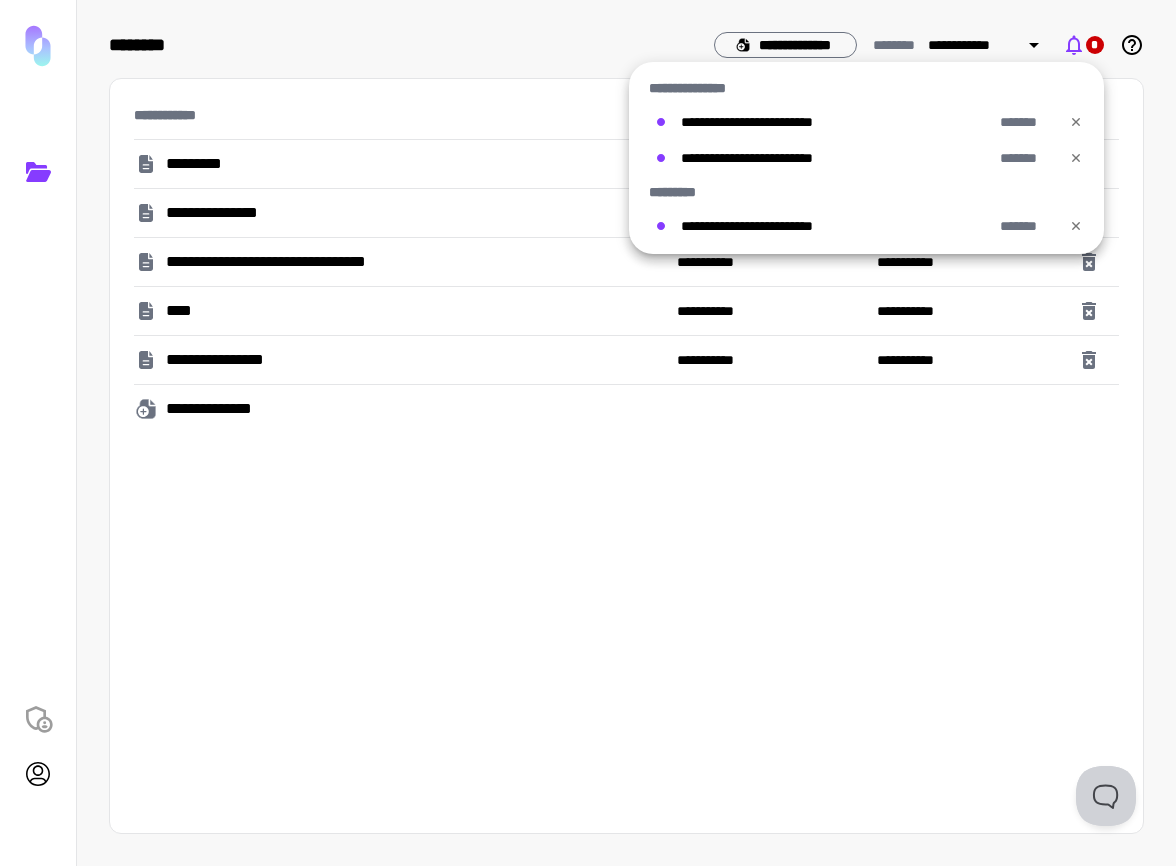 click at bounding box center (588, 433) 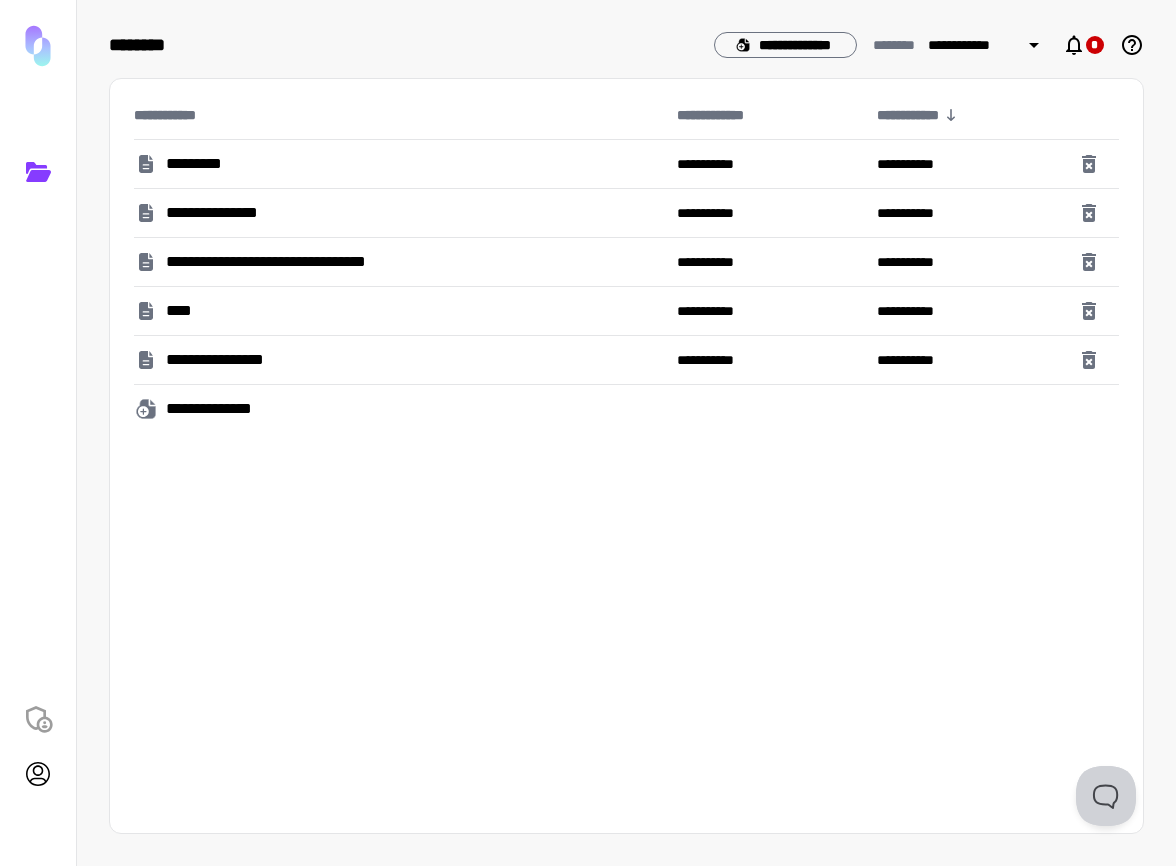 click on "*********" at bounding box center (203, 164) 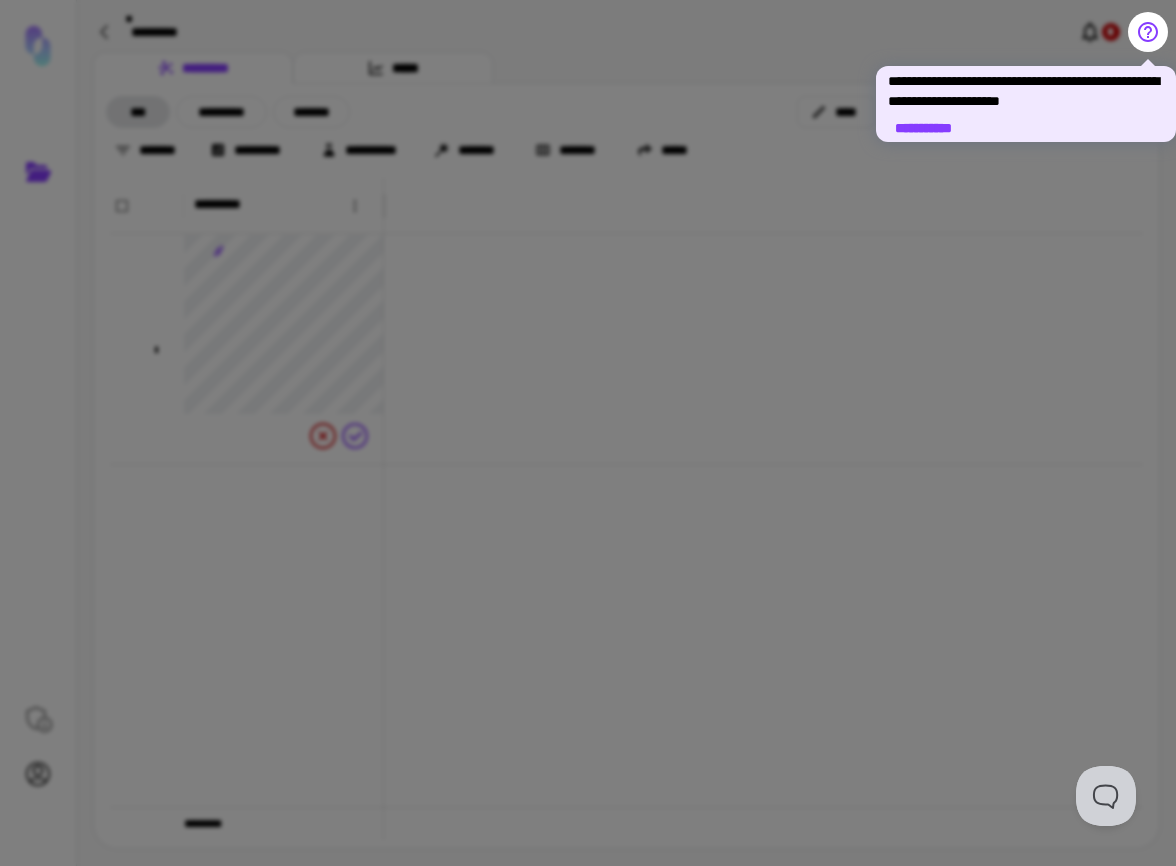 click on "**********" at bounding box center (923, 128) 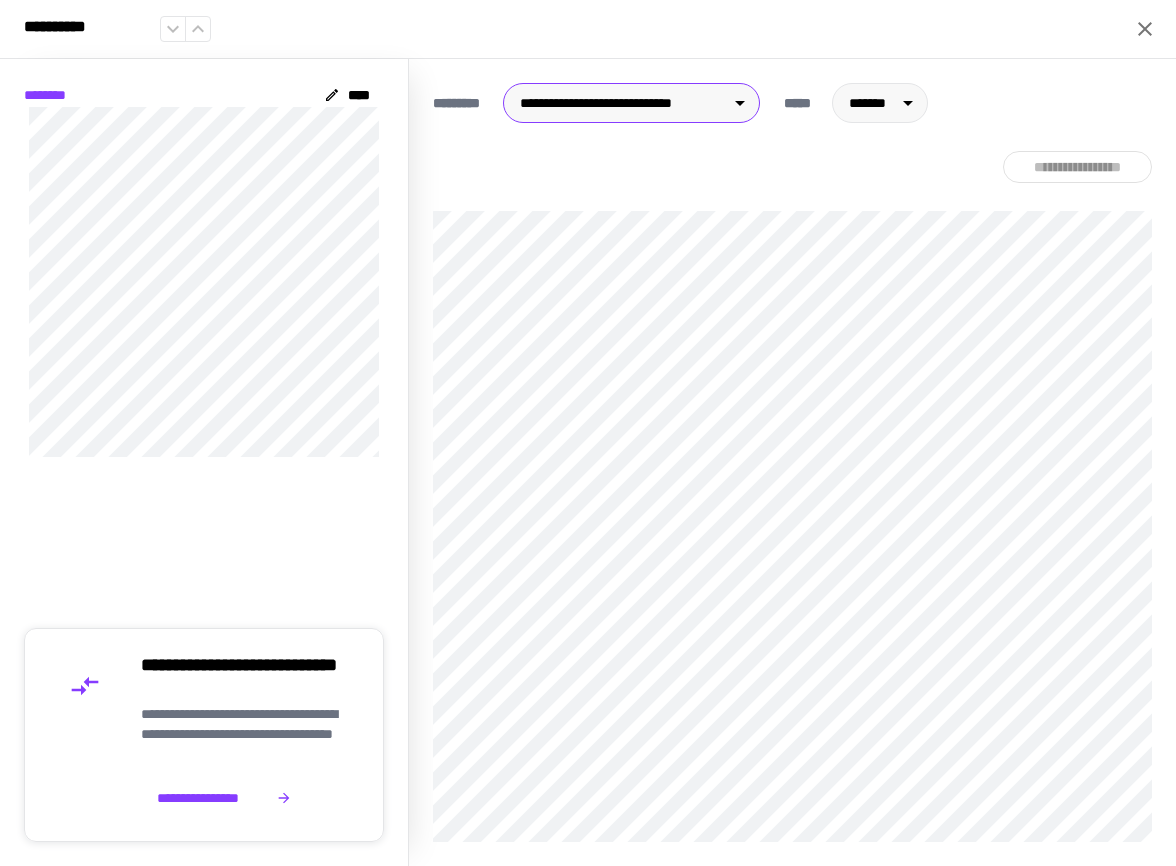 click on "**********" at bounding box center (588, 433) 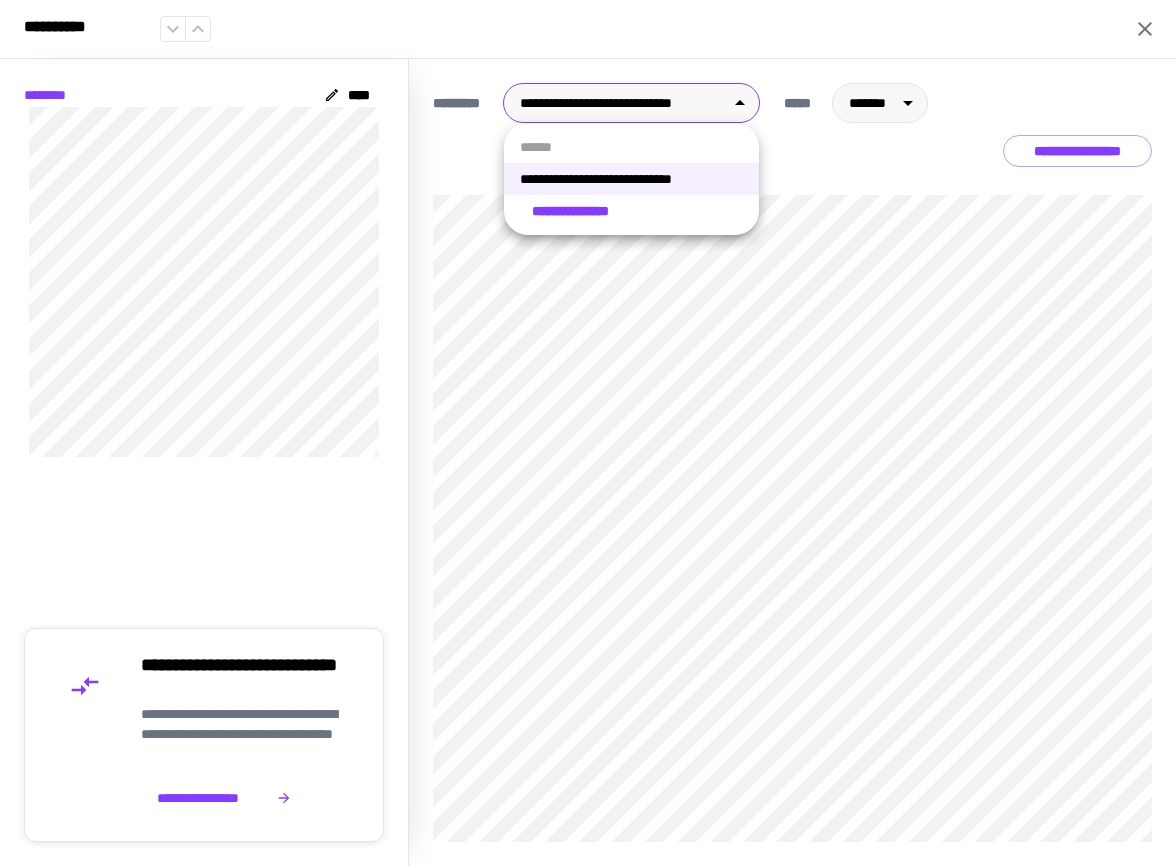 click at bounding box center [588, 433] 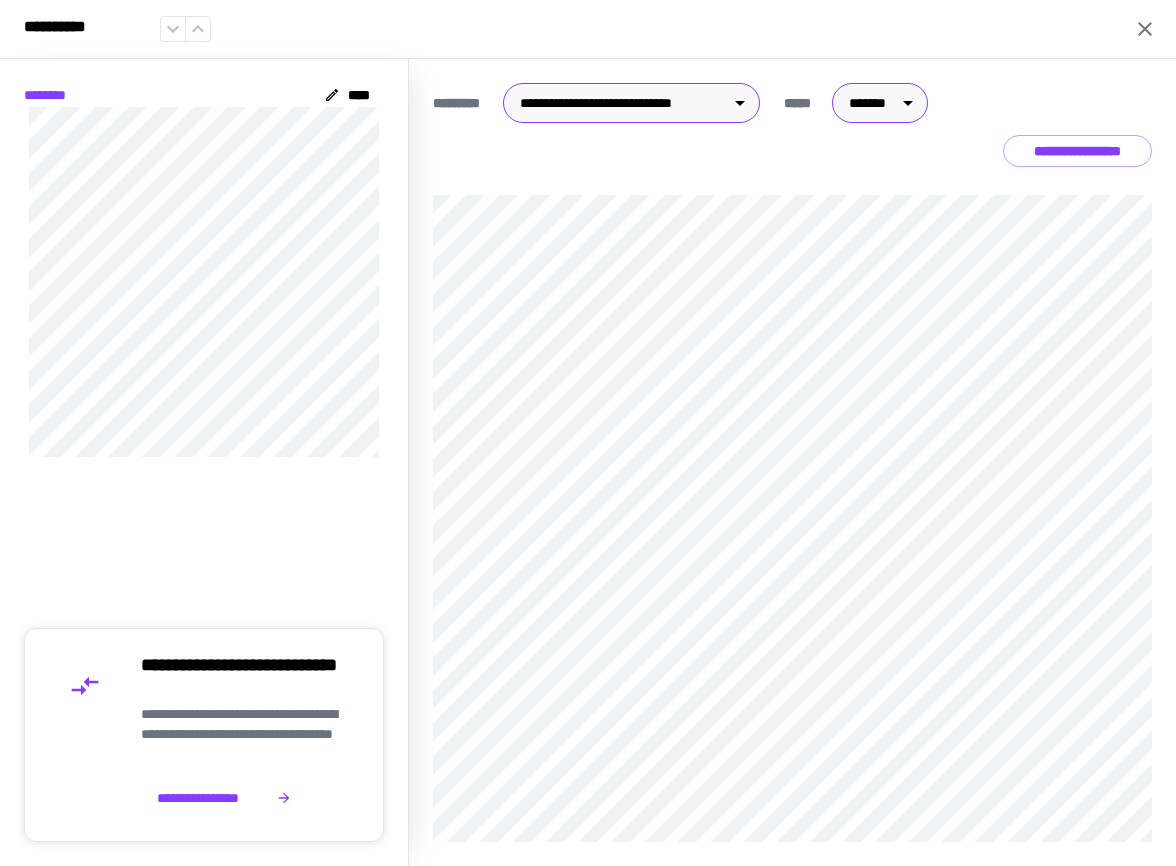 click on "**********" at bounding box center (588, 433) 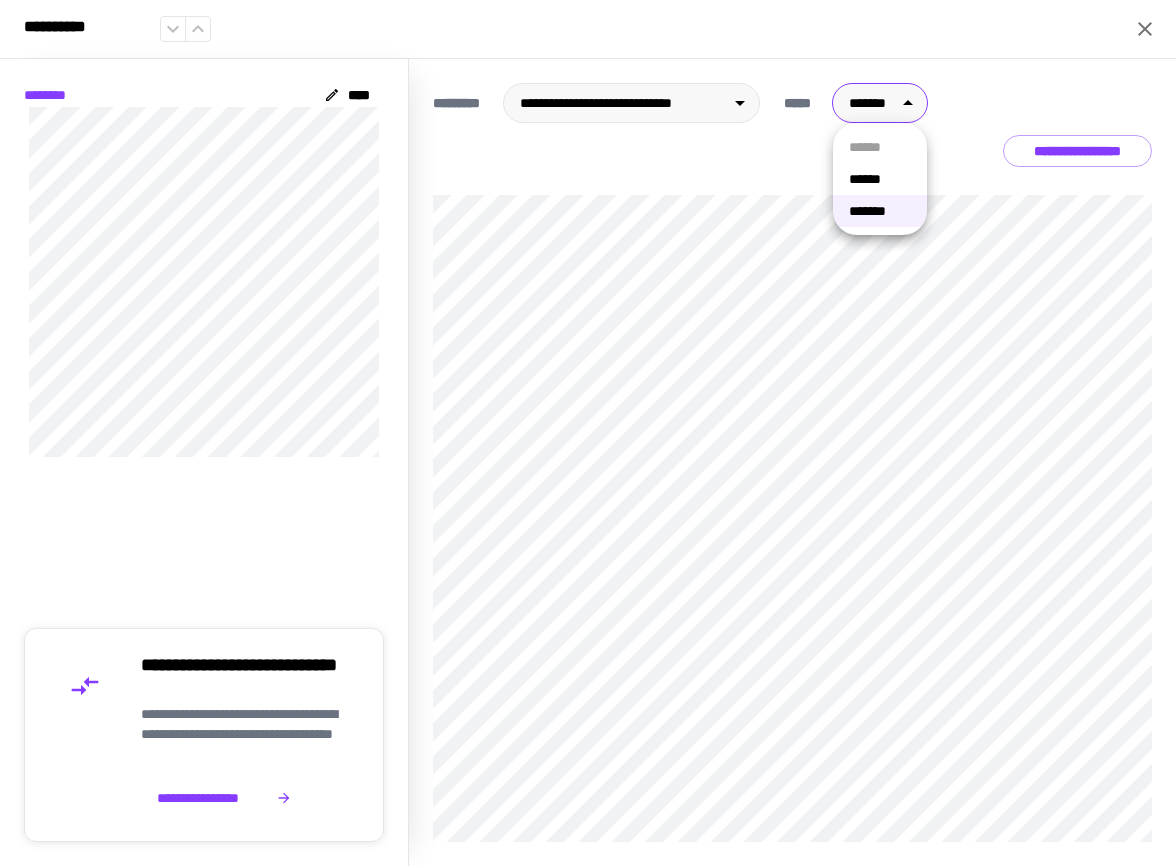 click on "******" at bounding box center [880, 179] 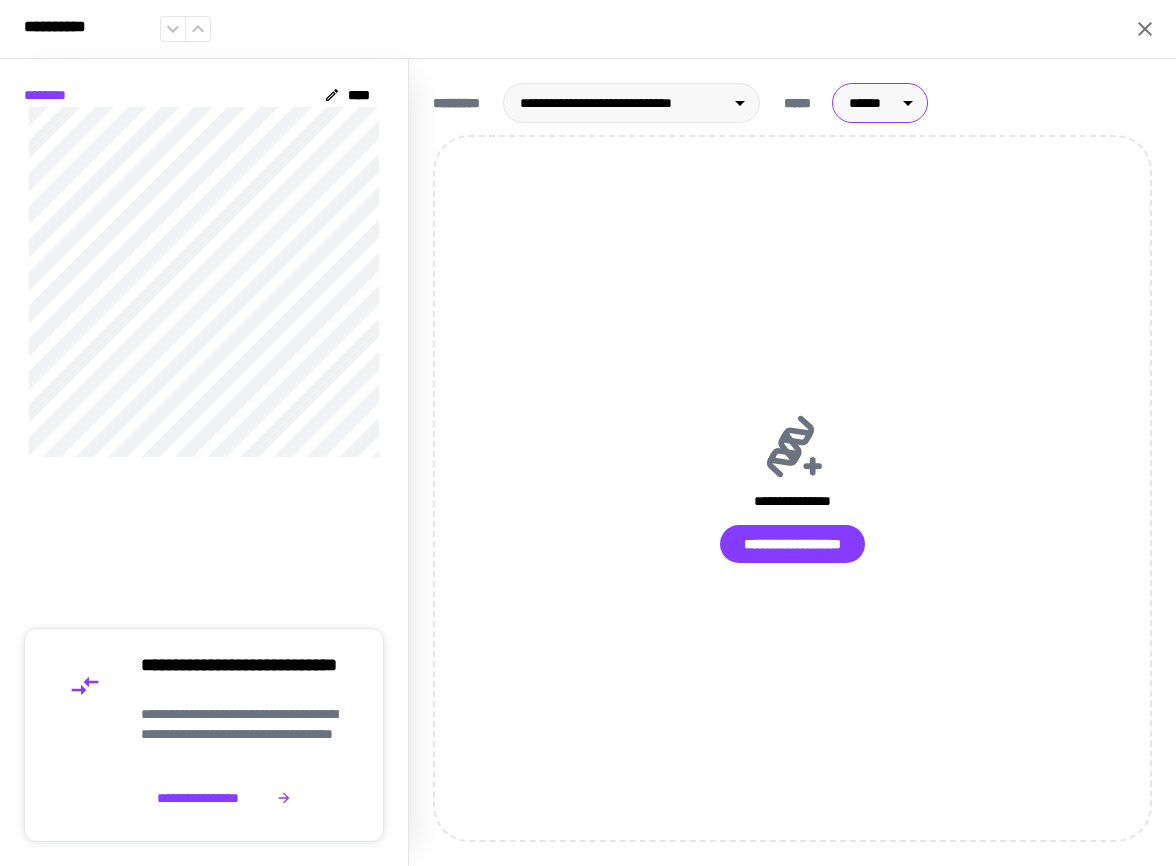 type on "****" 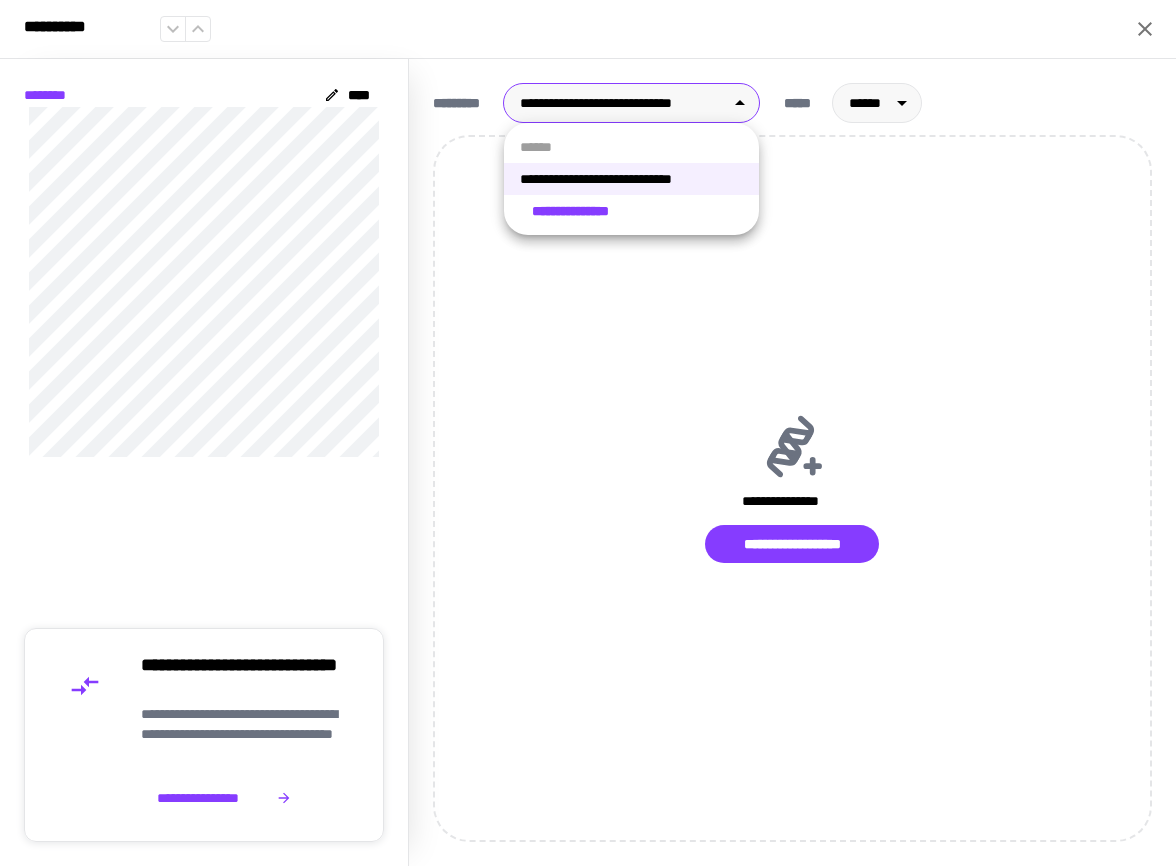 click on "**********" at bounding box center [588, 433] 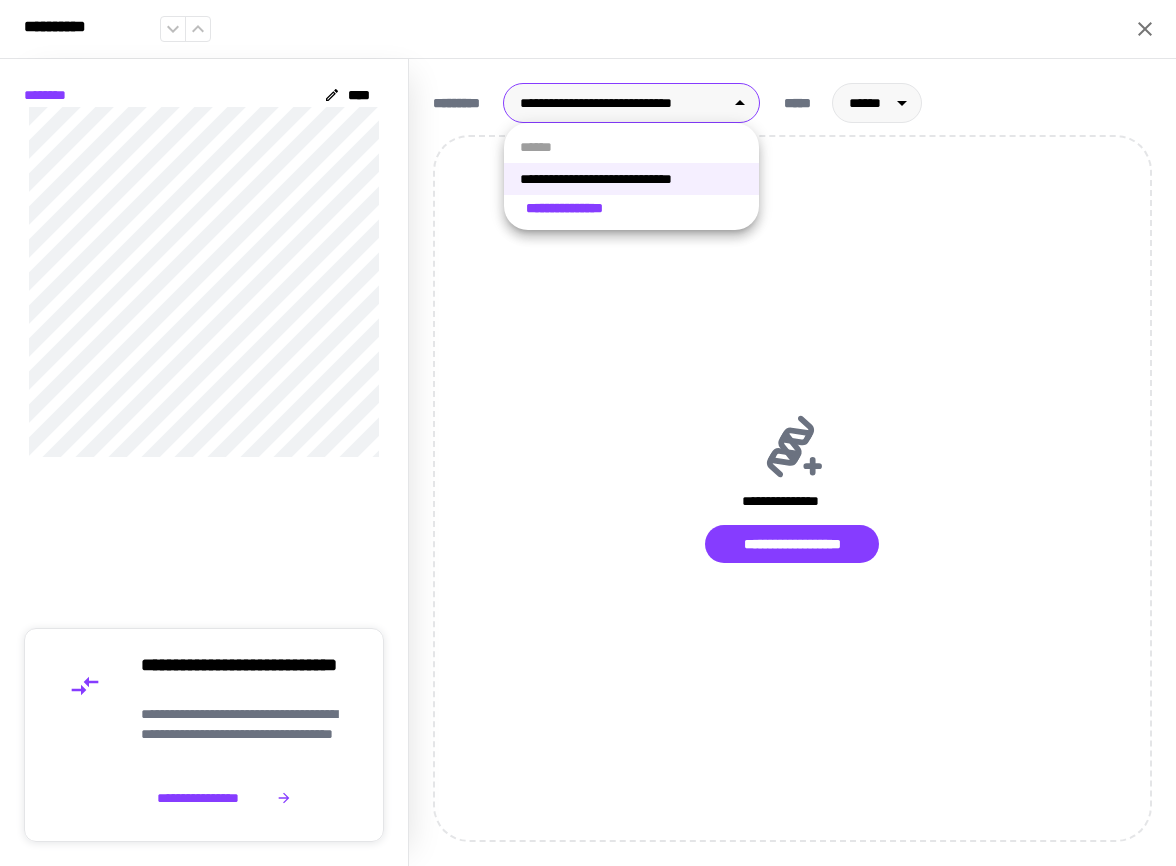 click at bounding box center [588, 433] 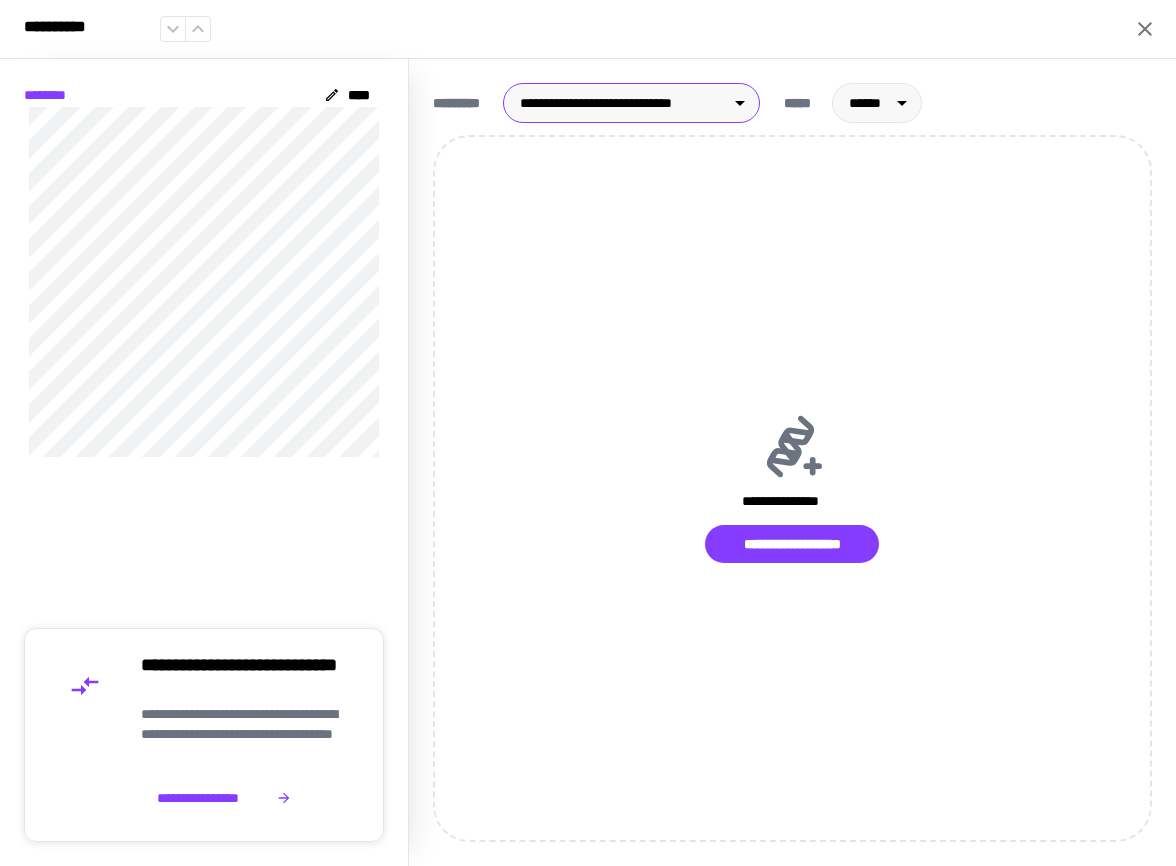click on "**********" at bounding box center [588, 29] 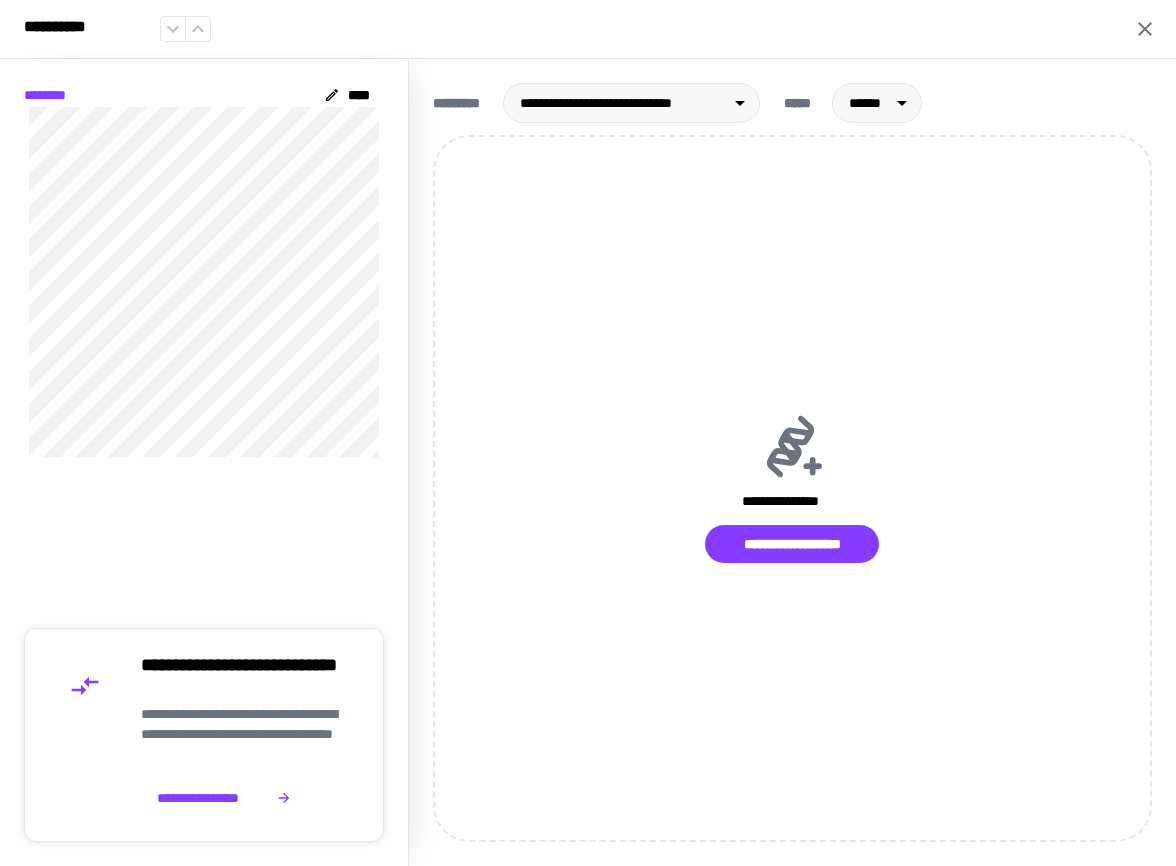 click 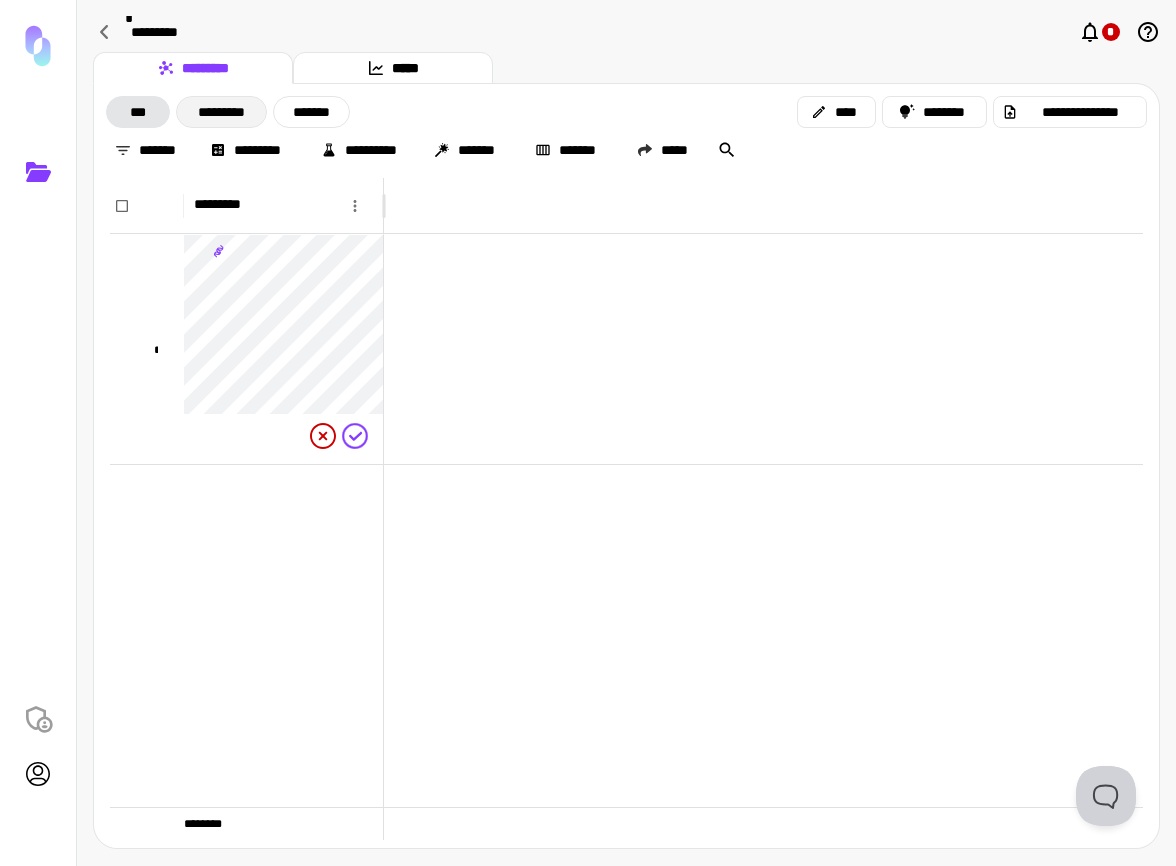 click on "*********" at bounding box center [221, 112] 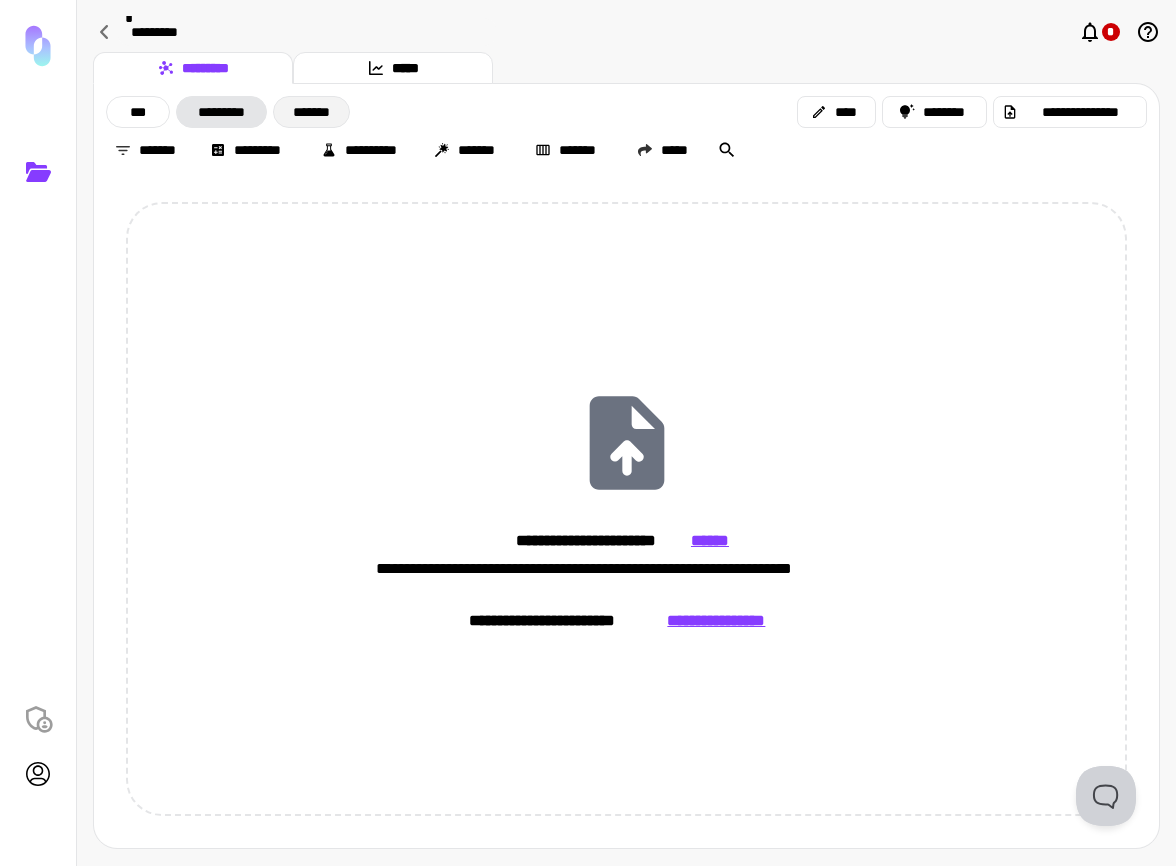 click on "*******" at bounding box center (311, 112) 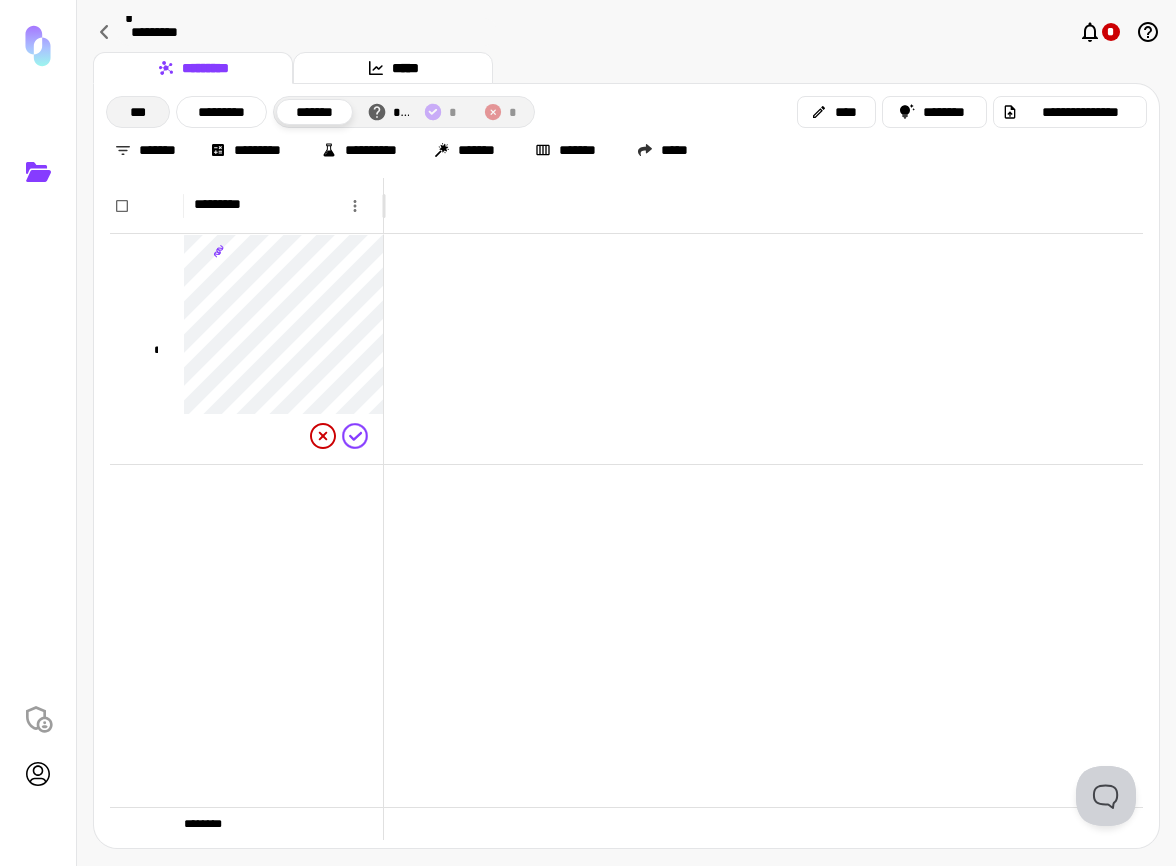 click on "***" at bounding box center (138, 112) 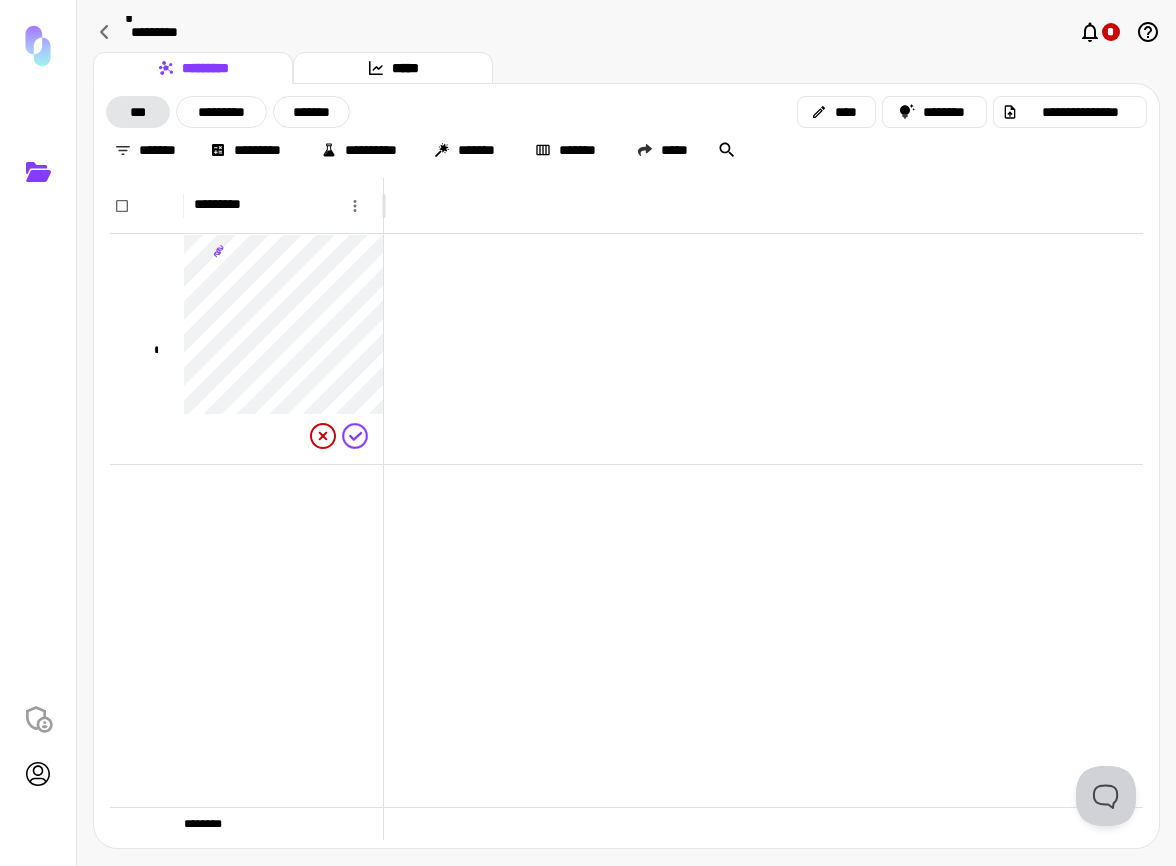 click on "********* * *" at bounding box center (626, 32) 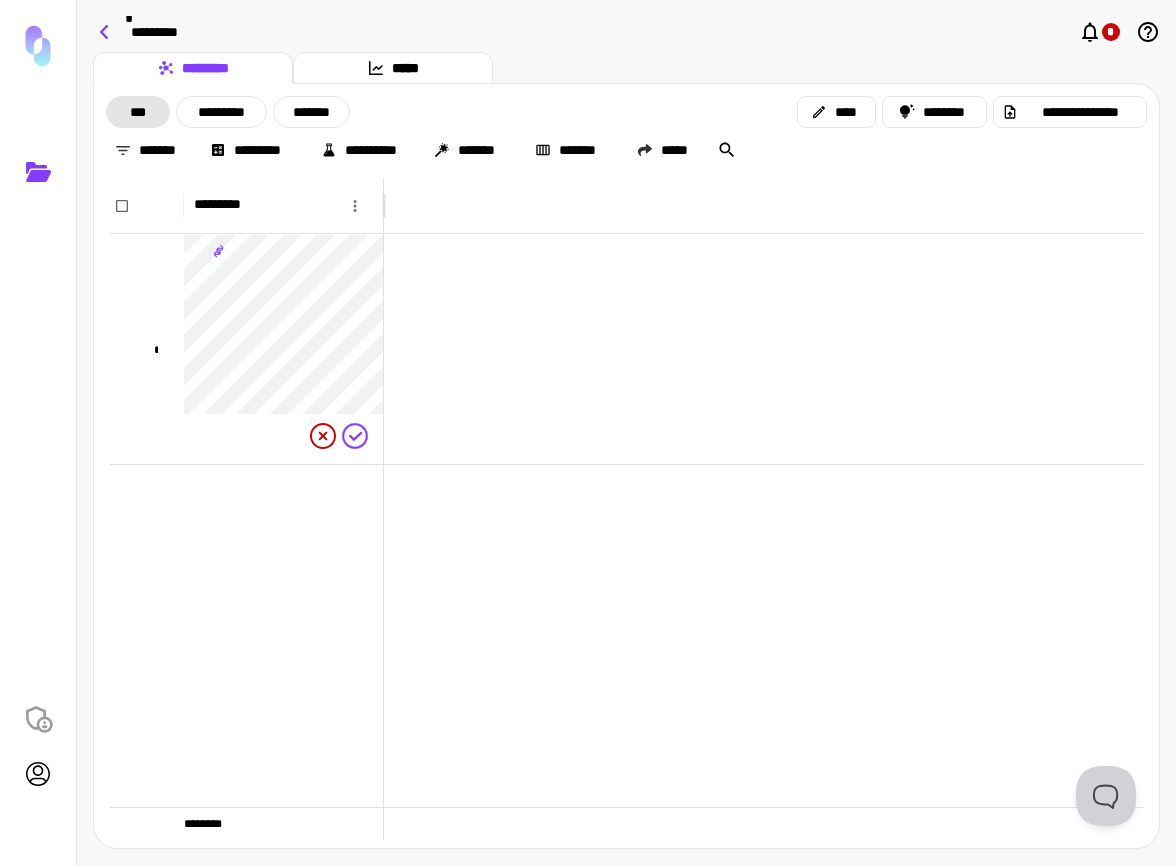 click 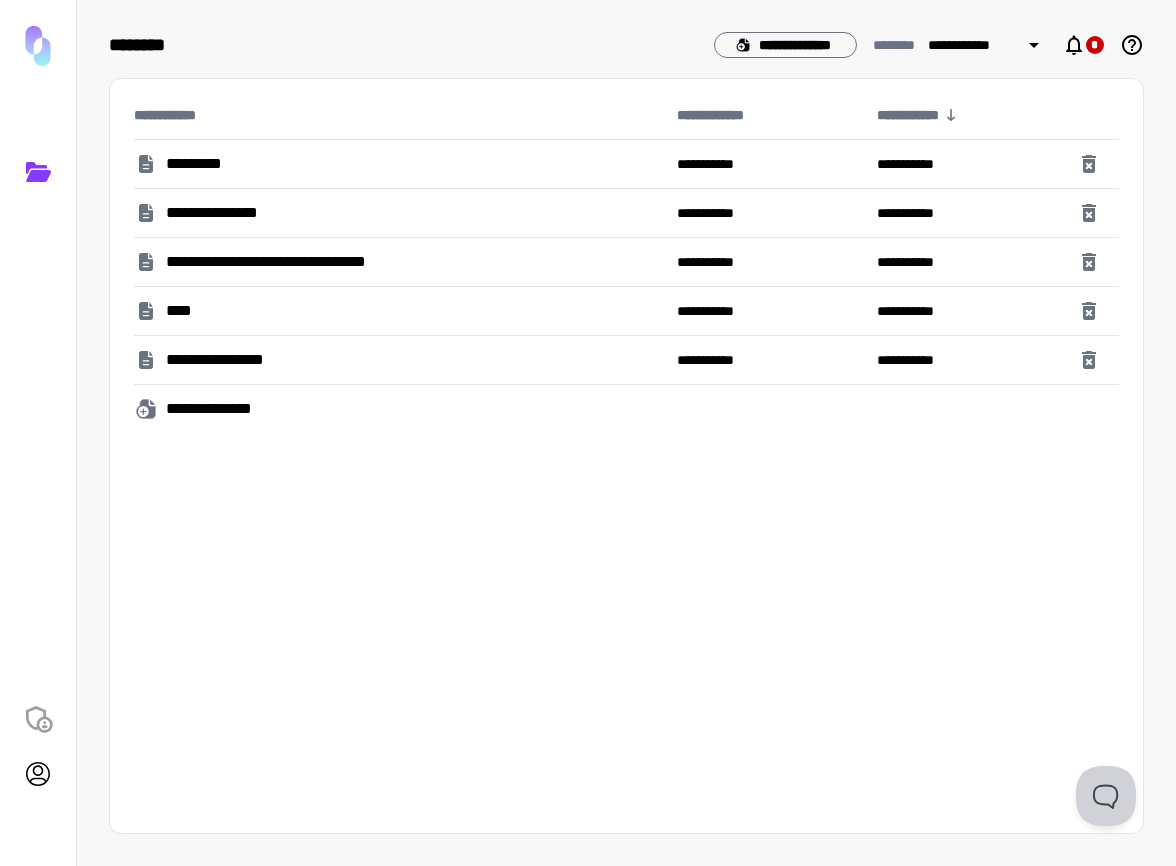 click on "**********" at bounding box center [232, 213] 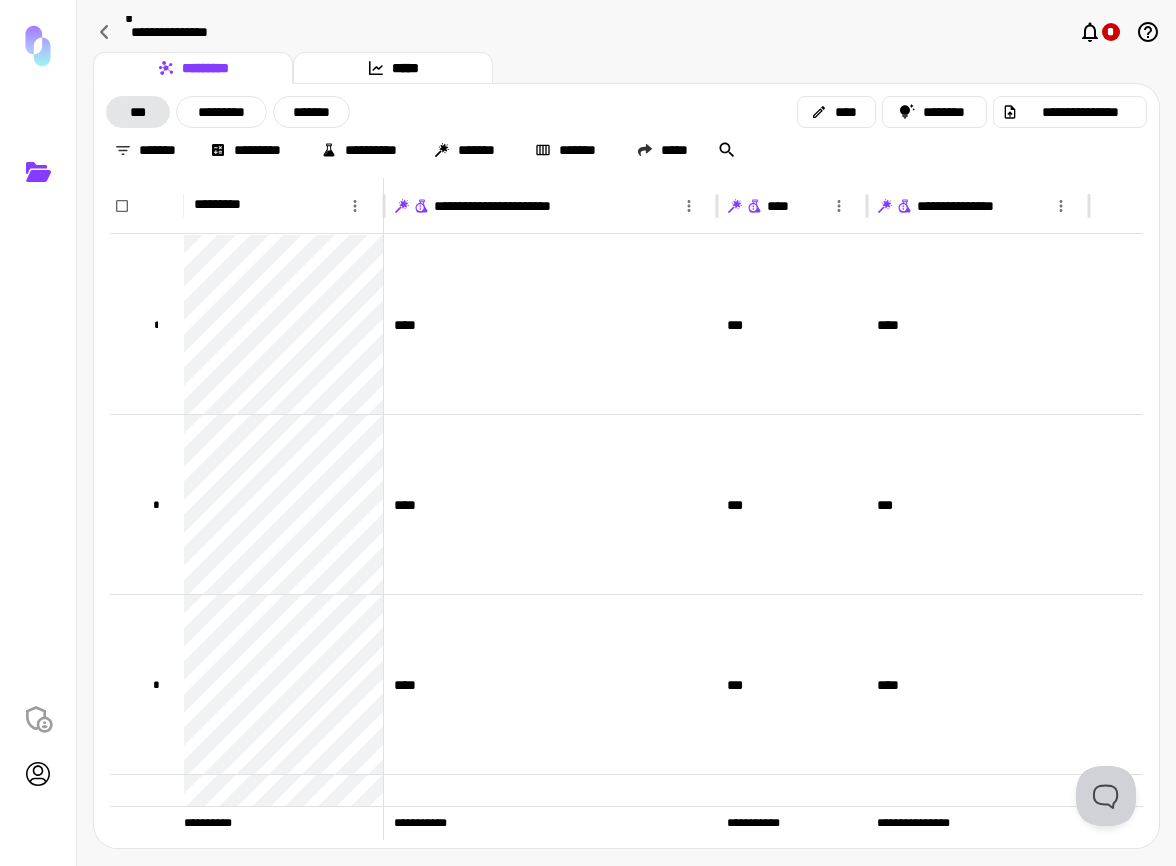 click at bounding box center [38, 718] 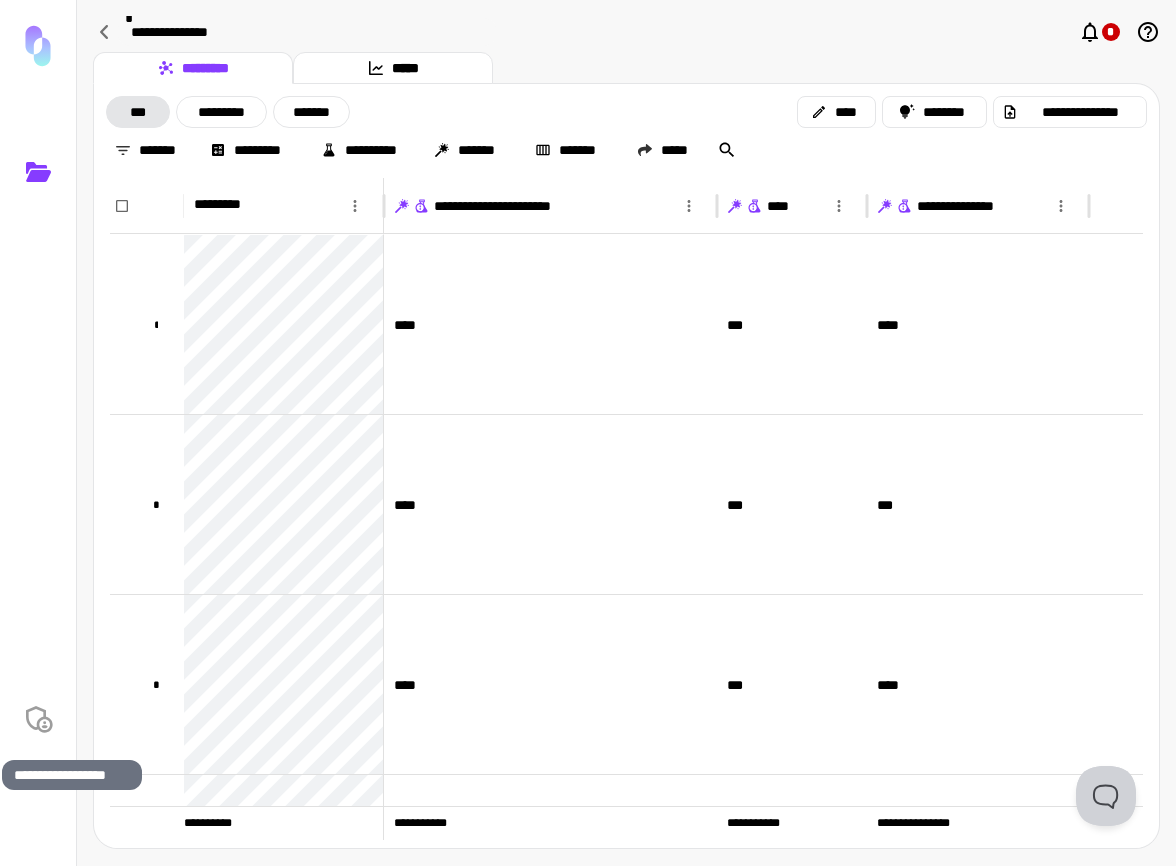 click at bounding box center (38, 718) 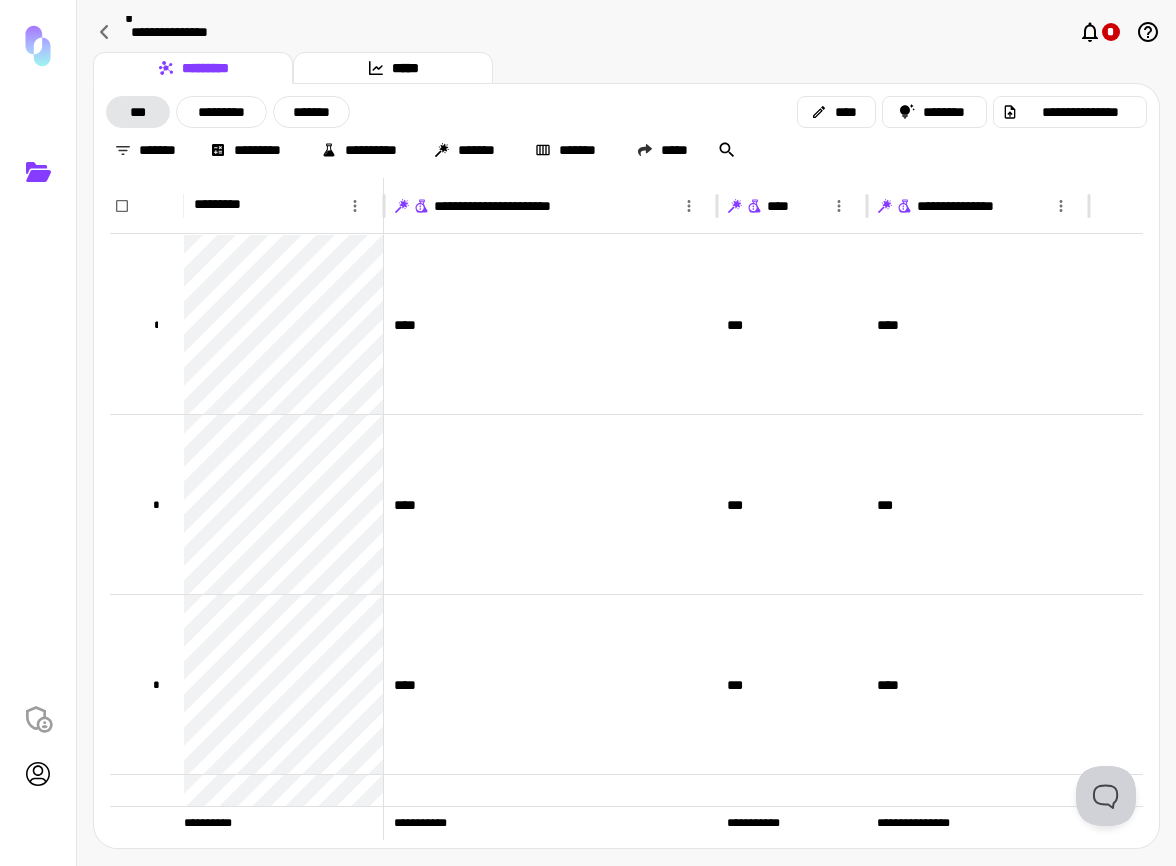 click at bounding box center (38, 505) 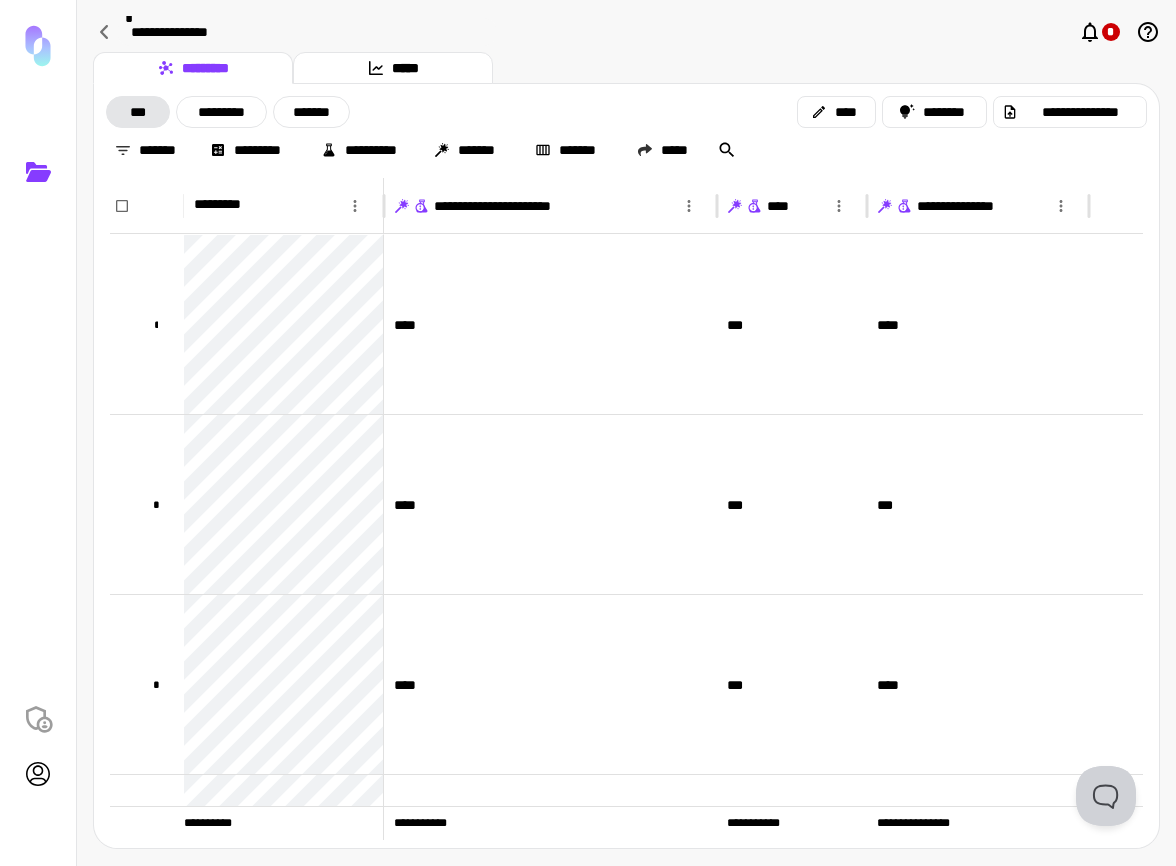 click on "********* *****" at bounding box center (626, 68) 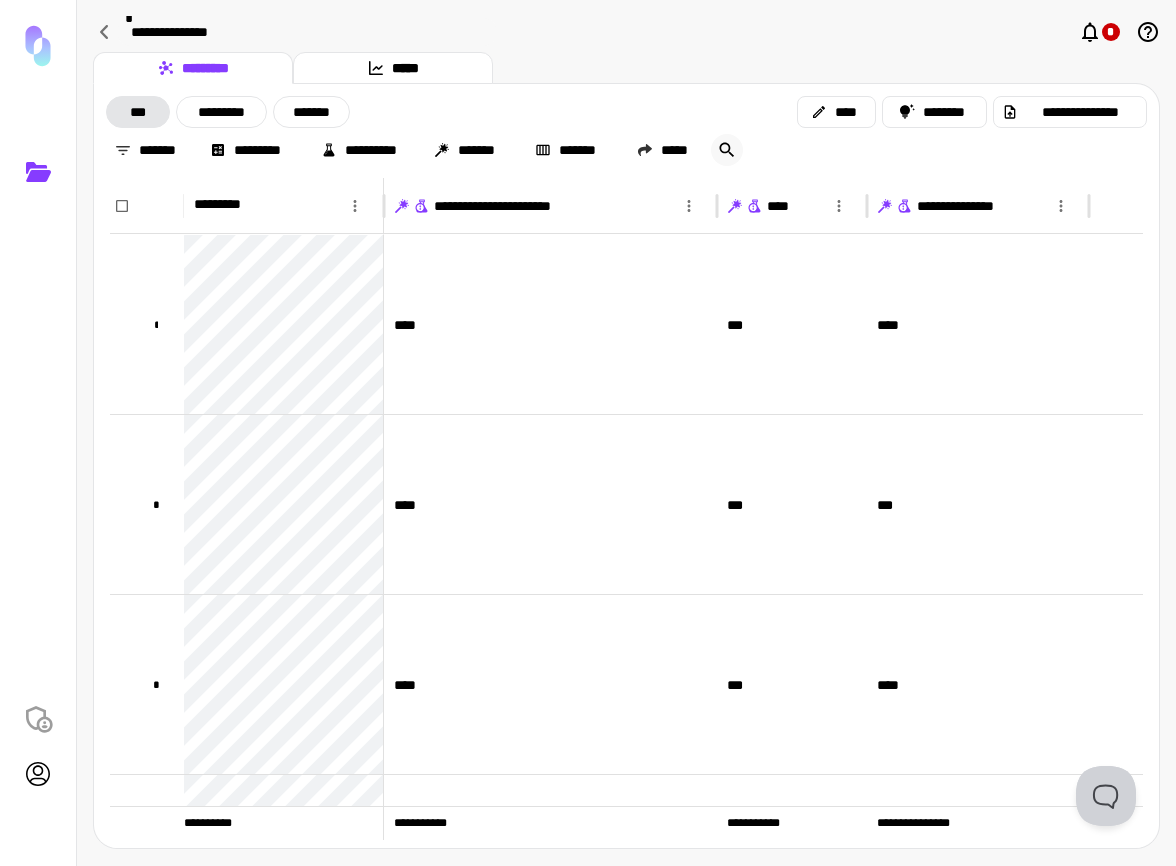 click at bounding box center (727, 150) 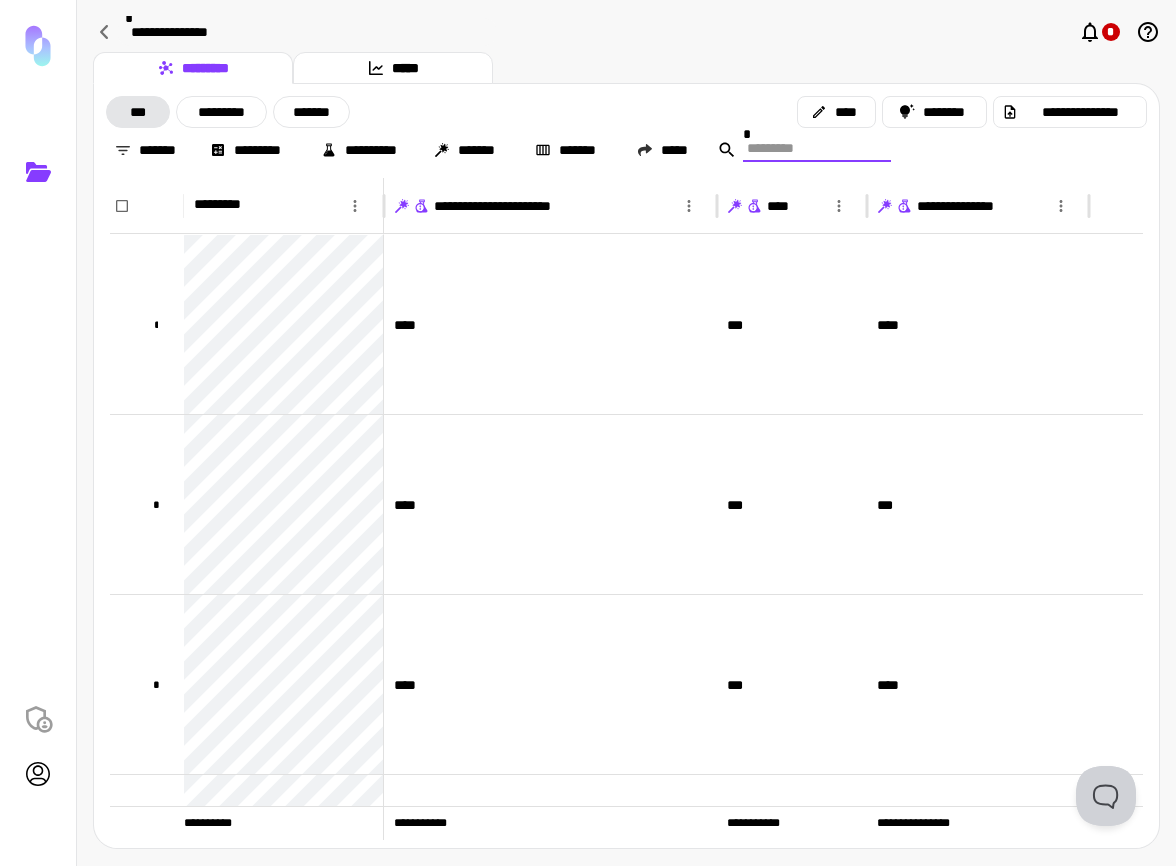 click on "********* *****" at bounding box center (626, 68) 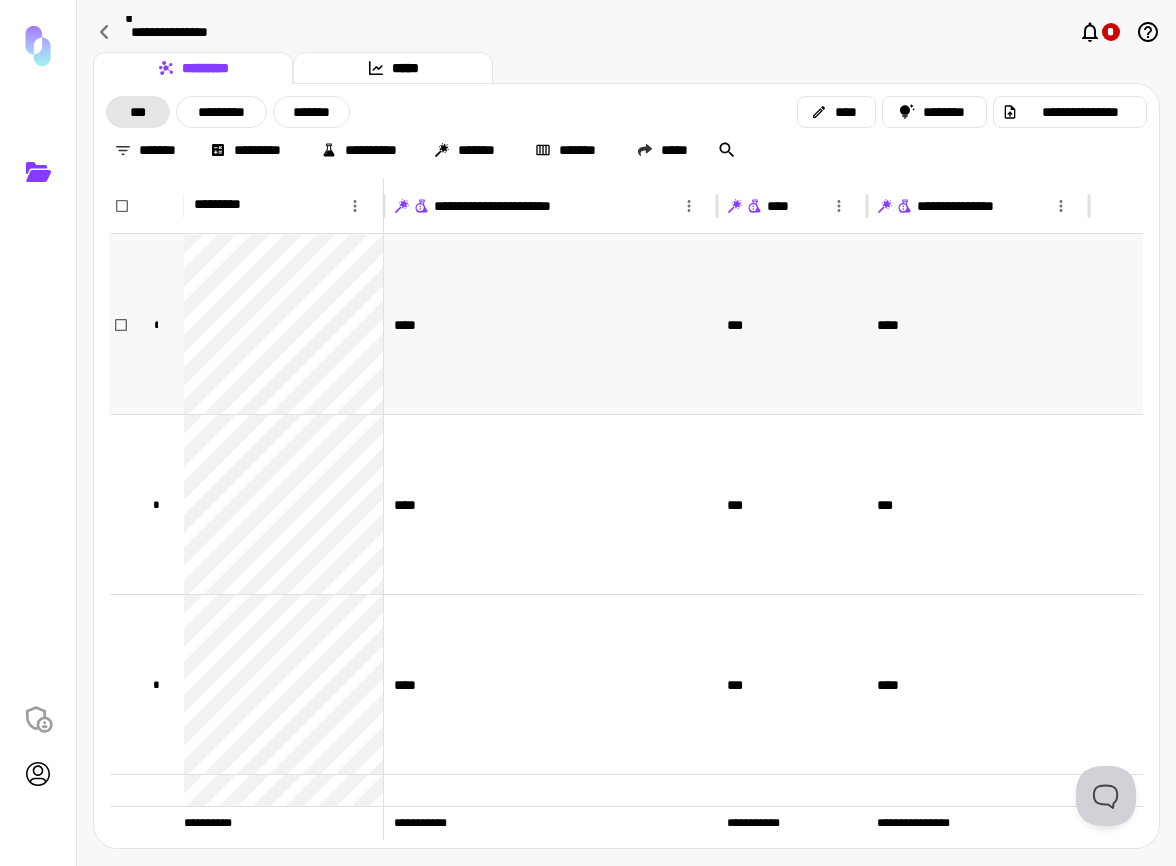 scroll, scrollTop: 0, scrollLeft: 0, axis: both 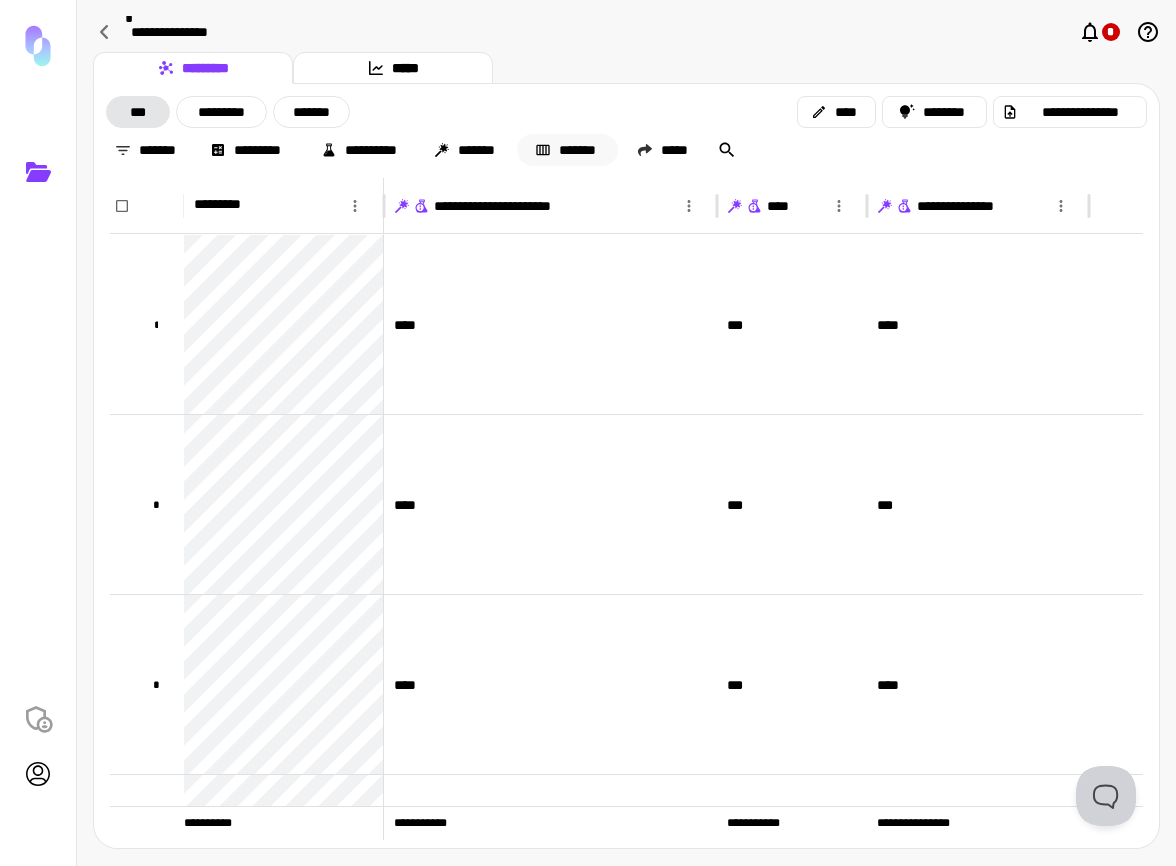 click on "*******" at bounding box center (567, 150) 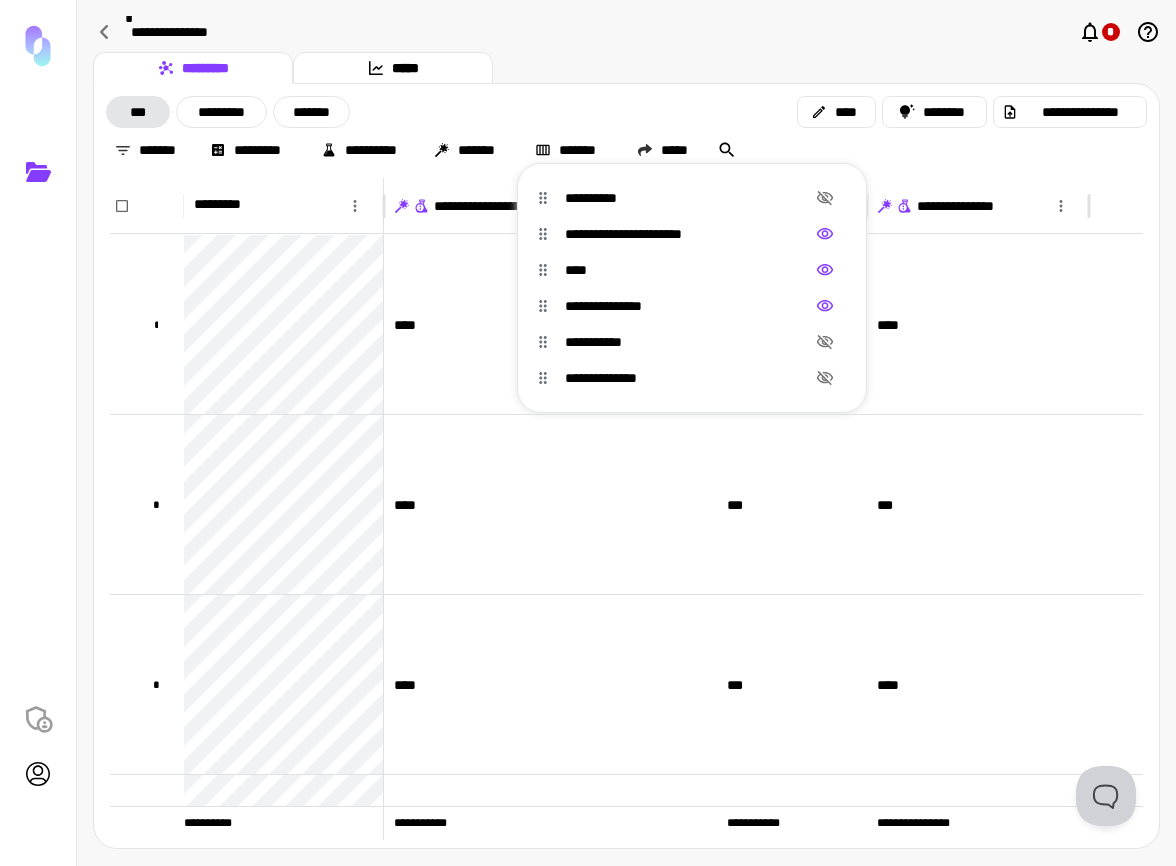 click at bounding box center [588, 433] 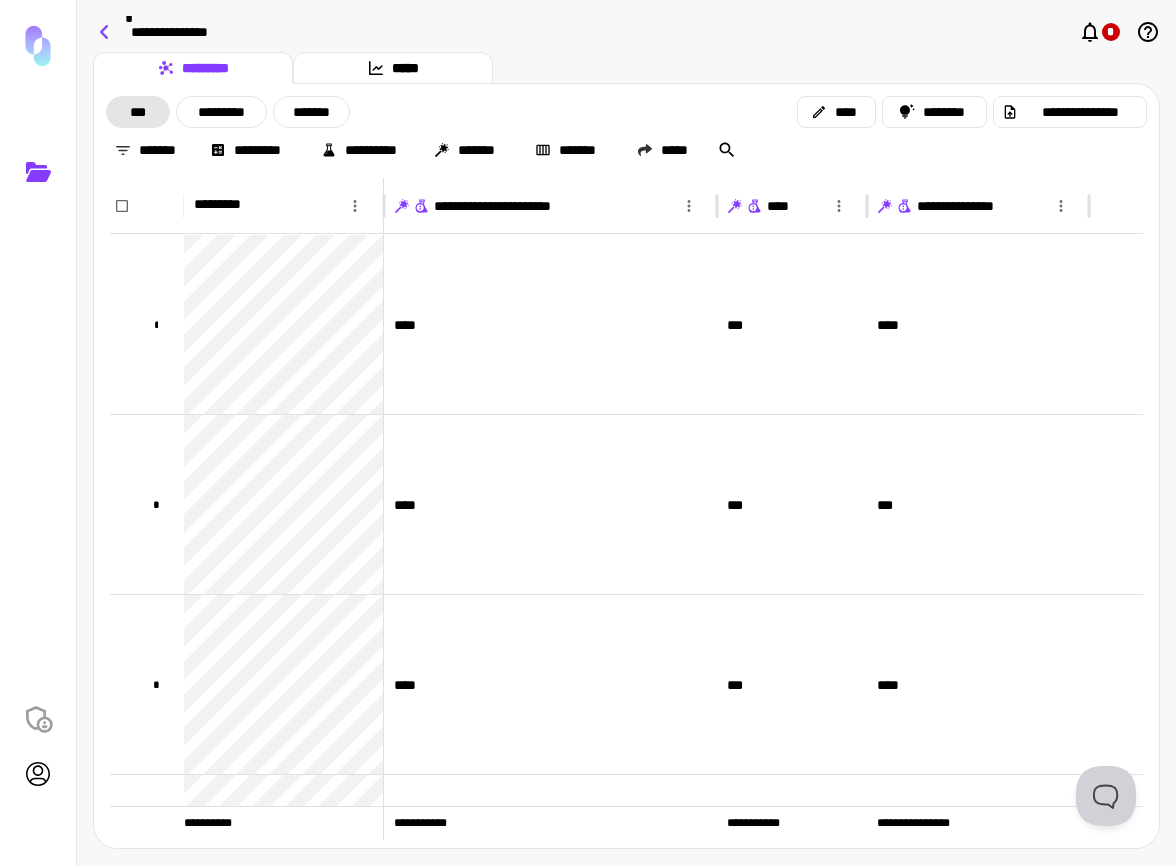 click 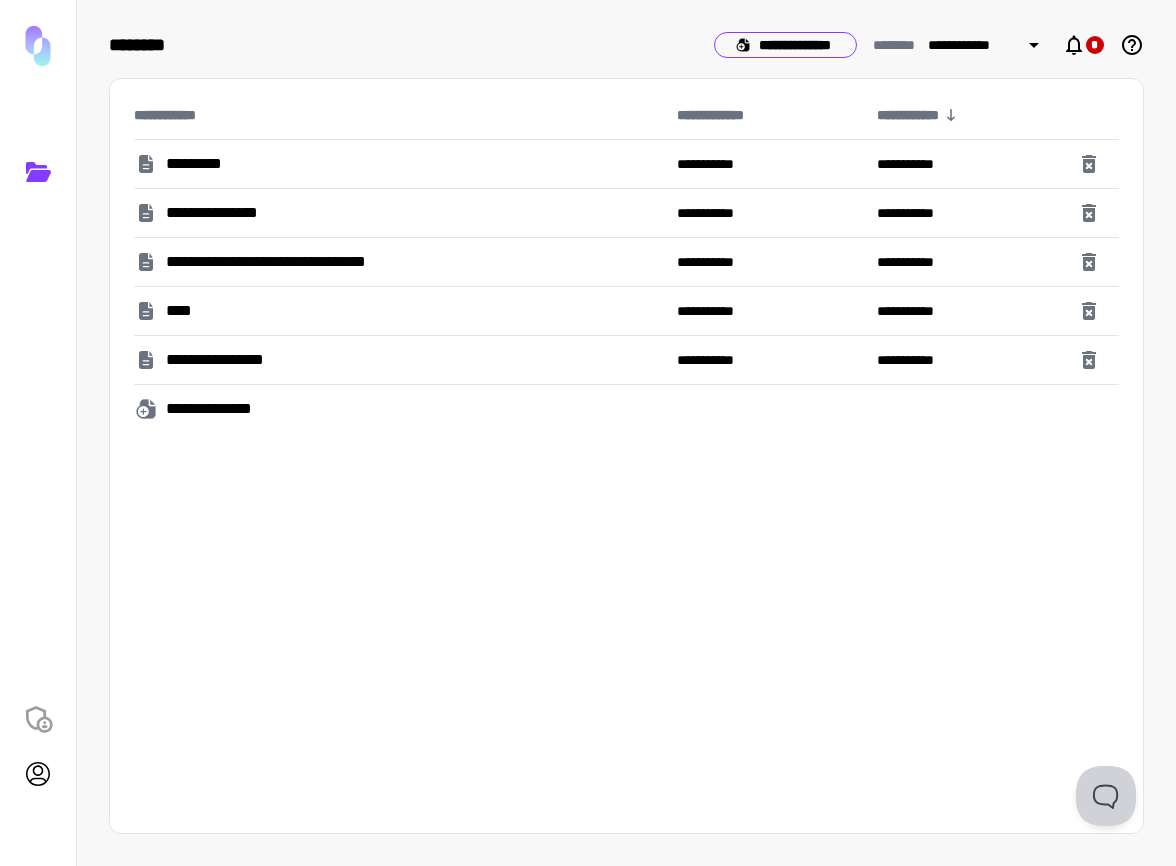 click on "**********" at bounding box center (785, 45) 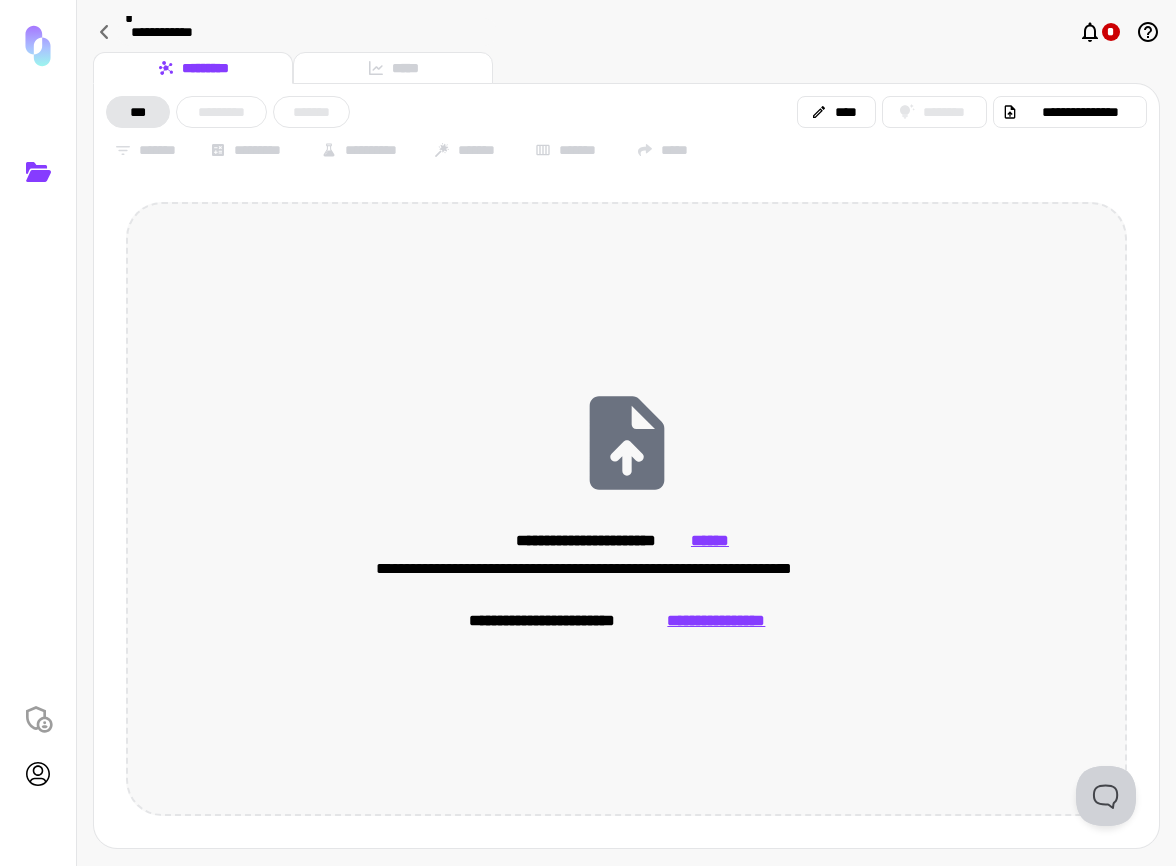 click on "**********" at bounding box center (716, 621) 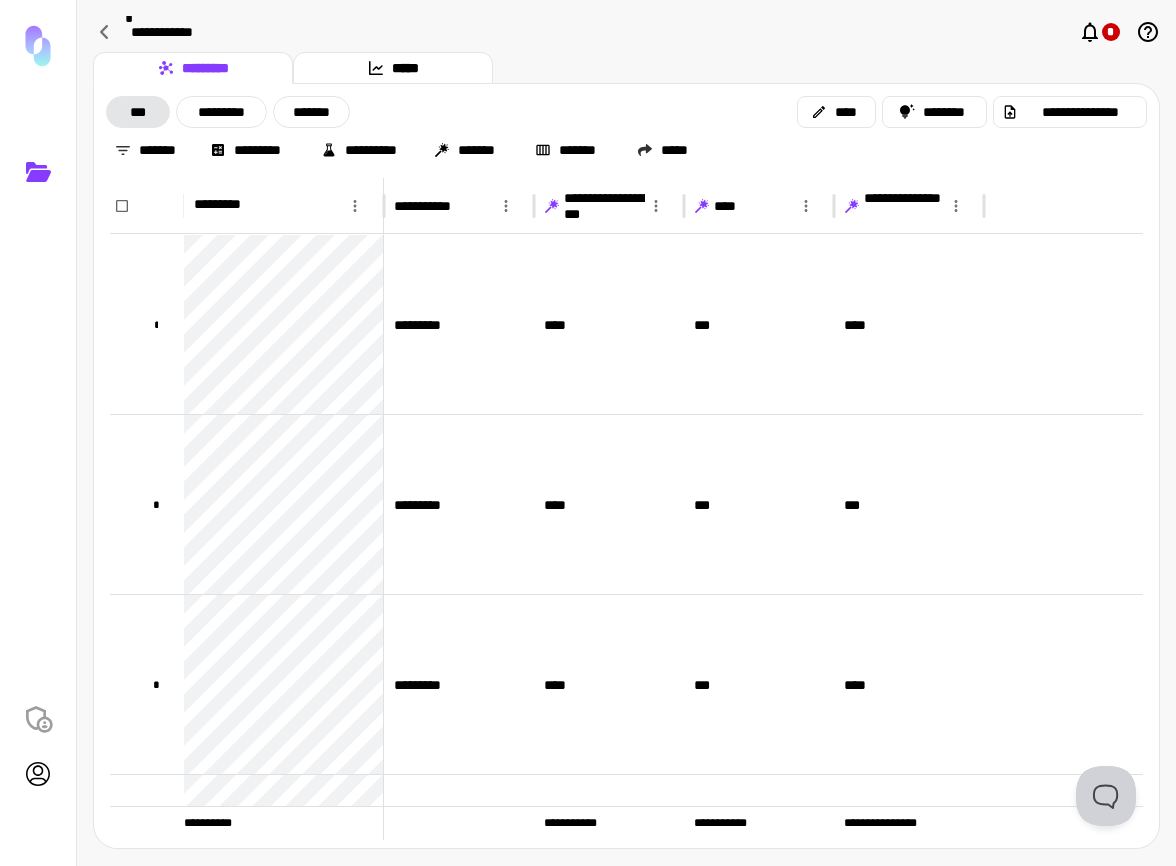 click on "**********" at bounding box center [626, 112] 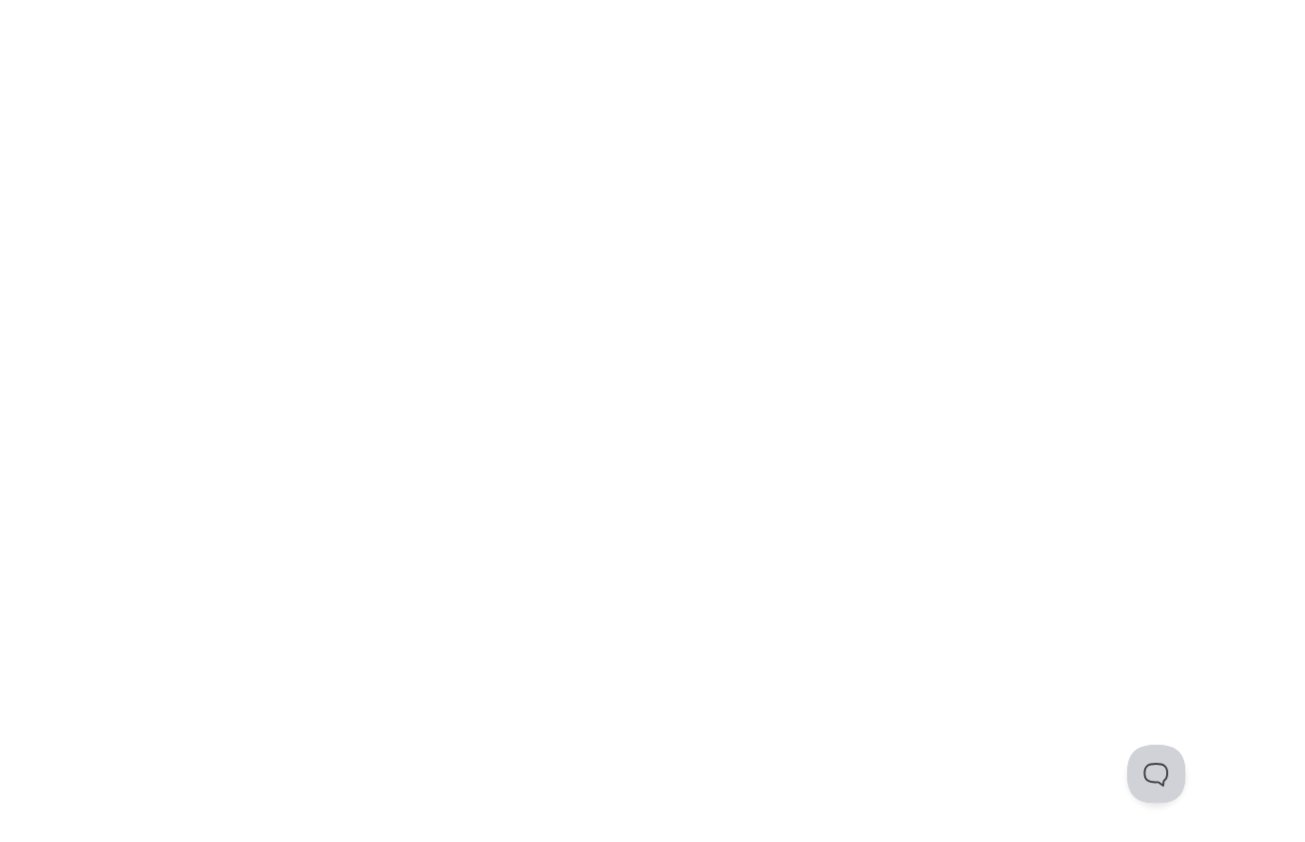 scroll, scrollTop: 0, scrollLeft: 0, axis: both 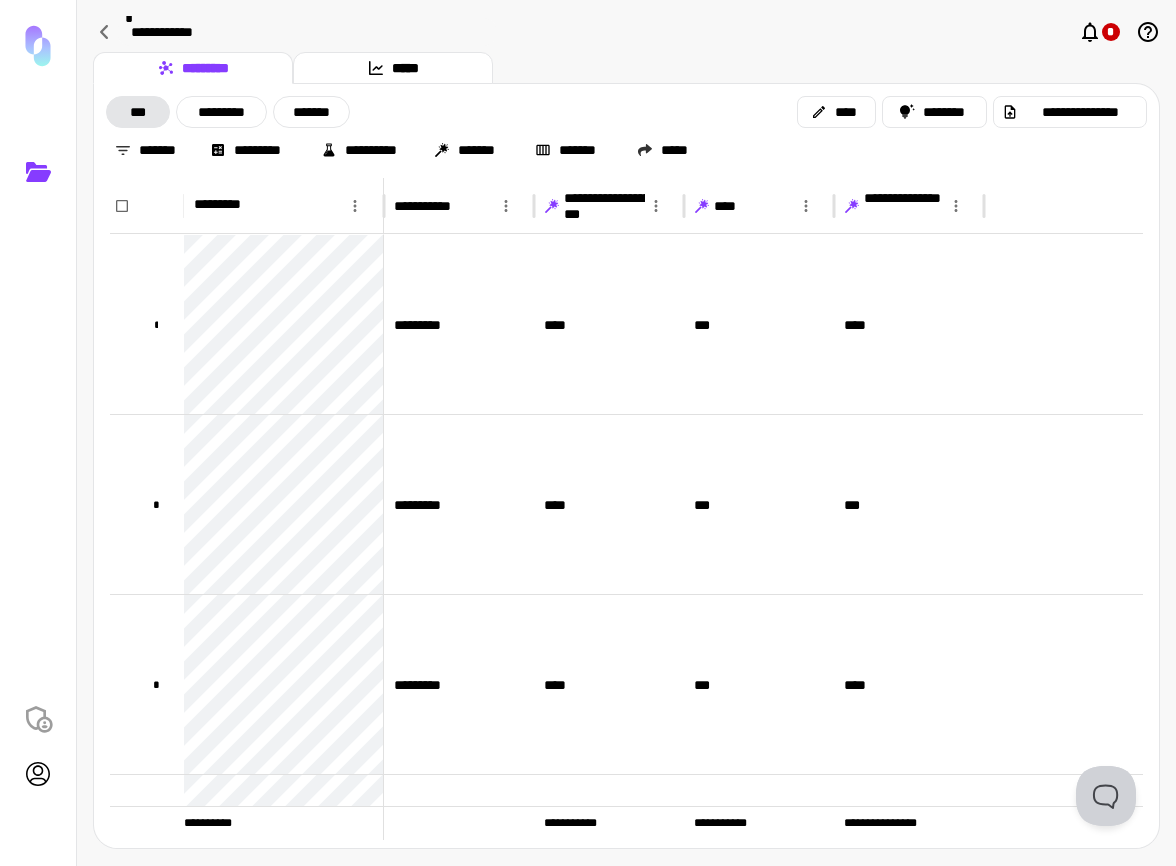 click on "**********" at bounding box center (626, 150) 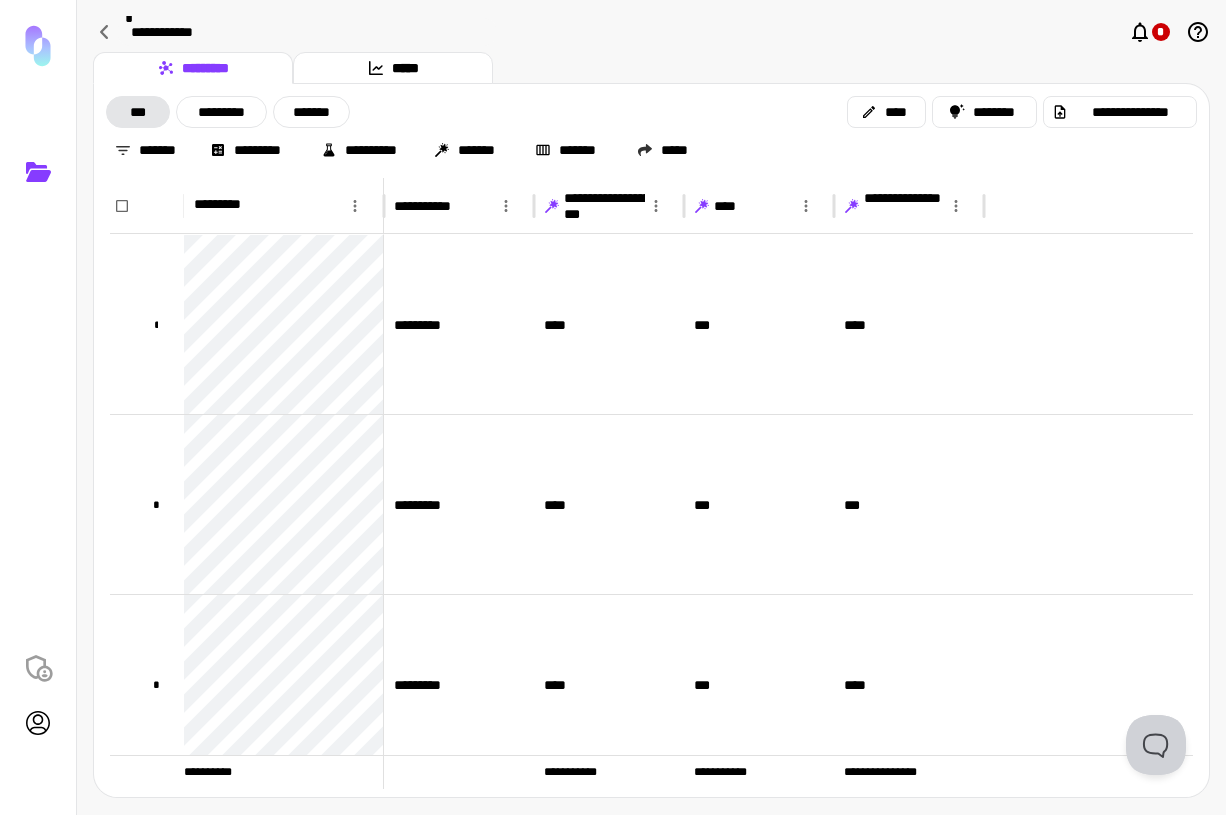 click on "**********" at bounding box center [651, 150] 